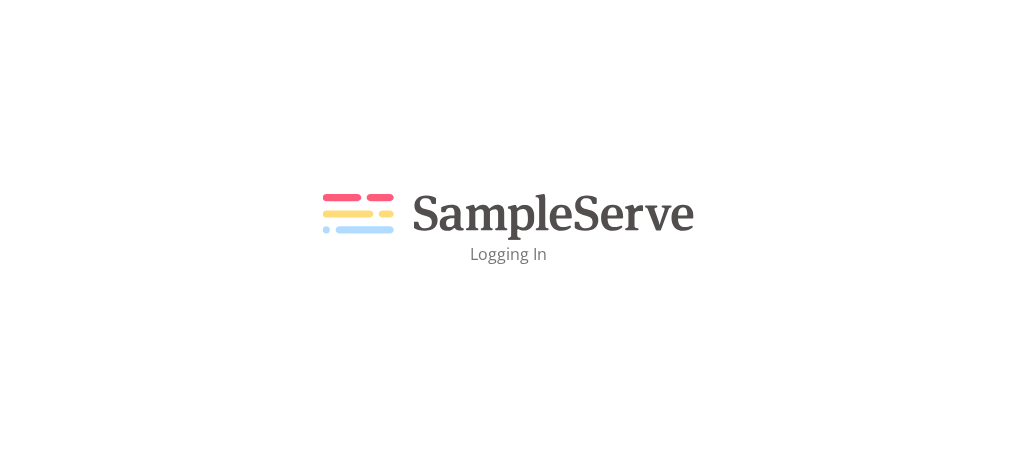 scroll, scrollTop: 0, scrollLeft: 0, axis: both 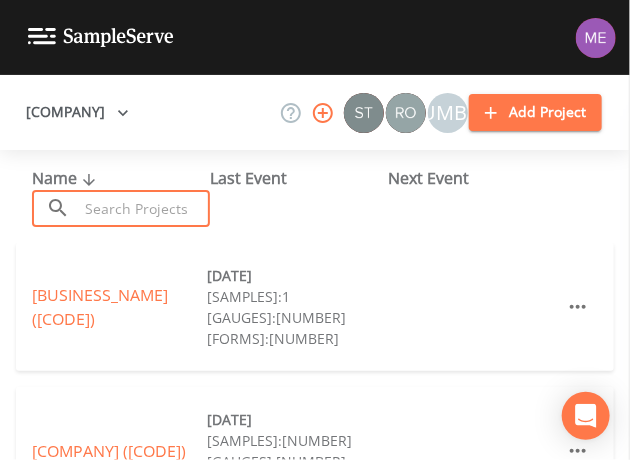 click at bounding box center (144, 208) 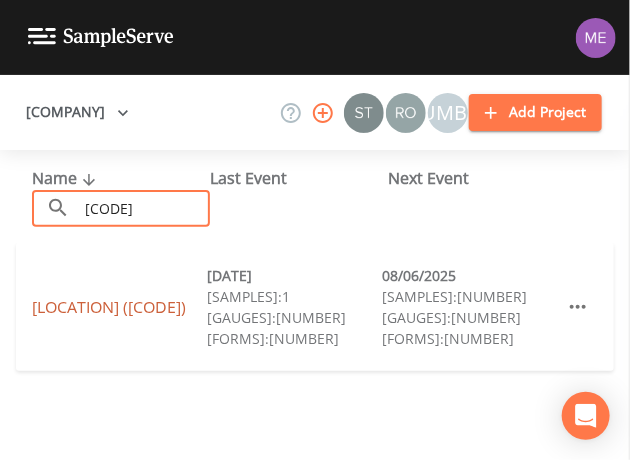 type on "[CODE]" 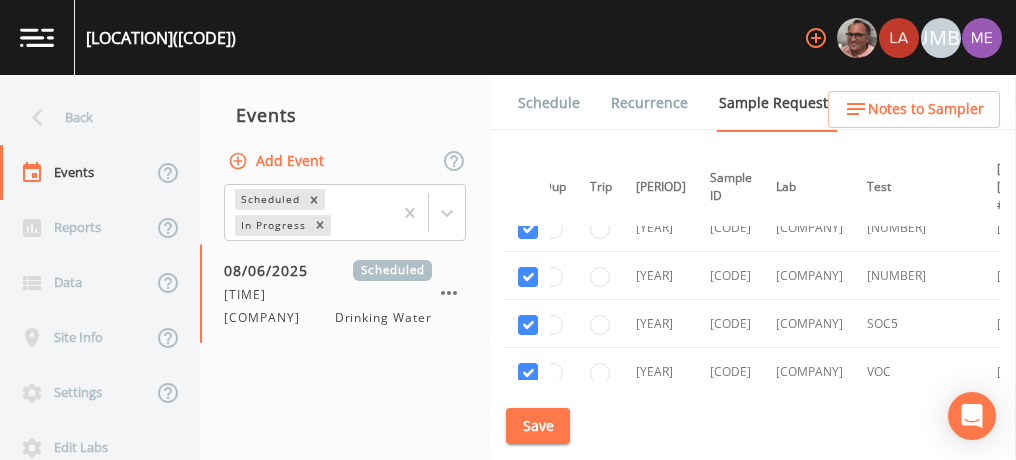 scroll, scrollTop: 4748, scrollLeft: 0, axis: vertical 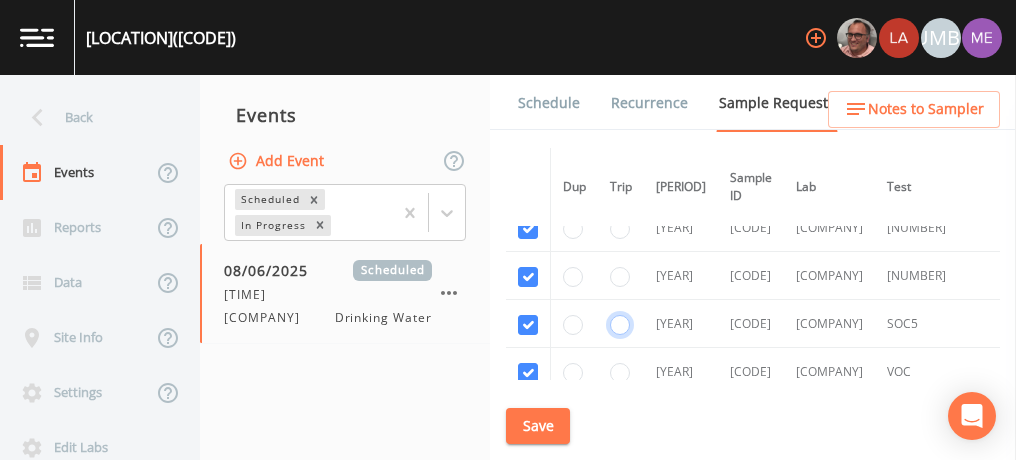 click at bounding box center (620, -3580) 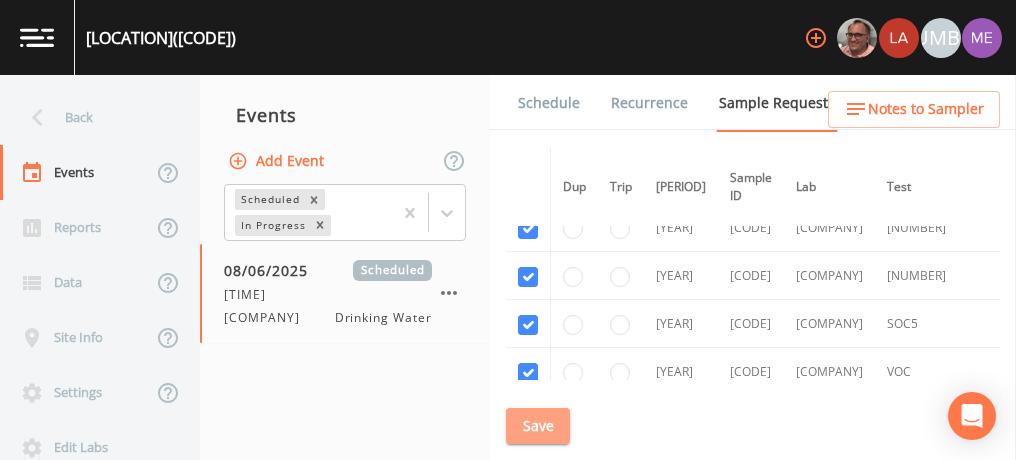 click on "[WORD]" at bounding box center (538, 426) 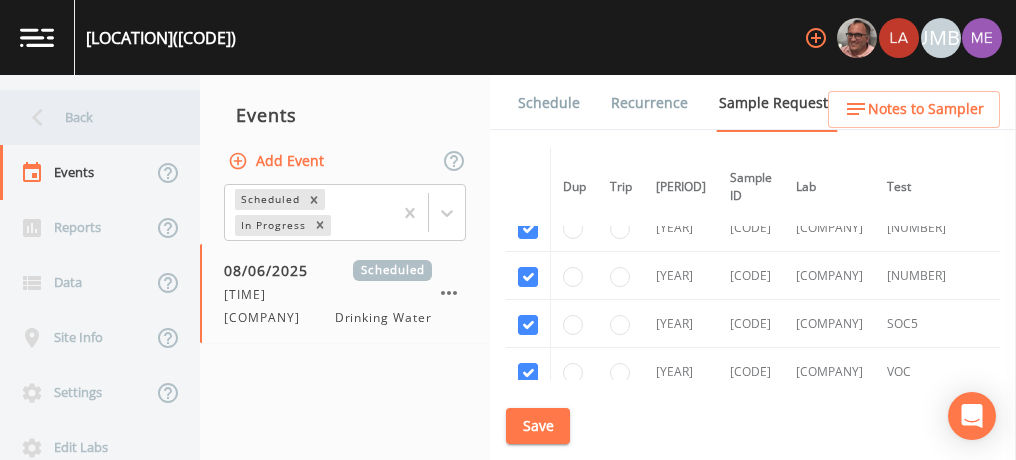 click on "Back" at bounding box center (90, 117) 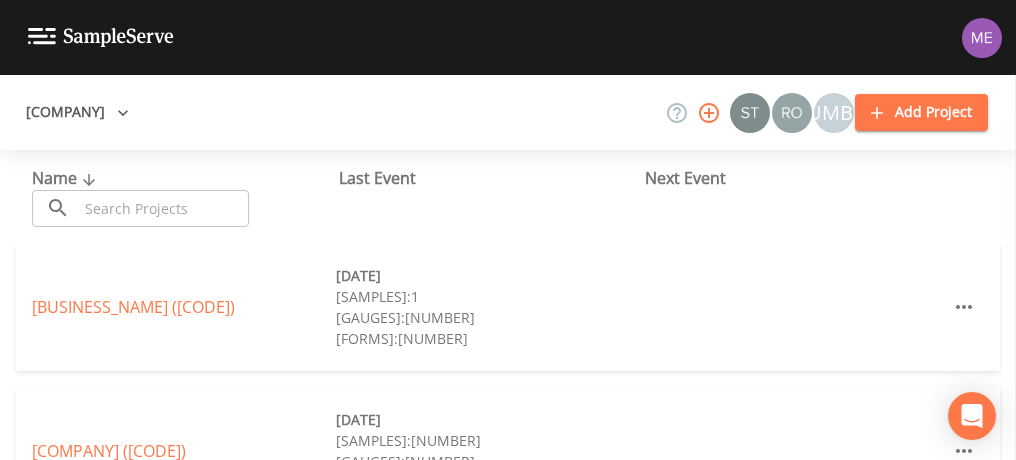click at bounding box center [163, 208] 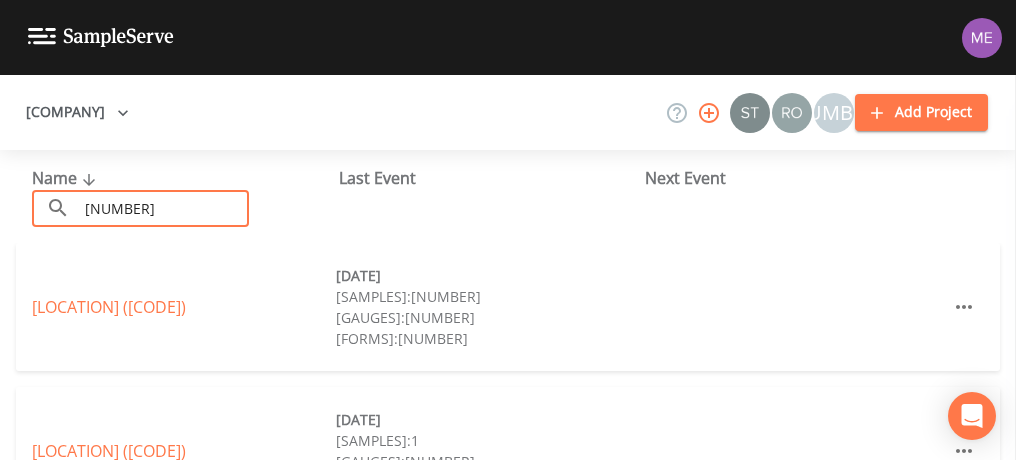 type on "1" 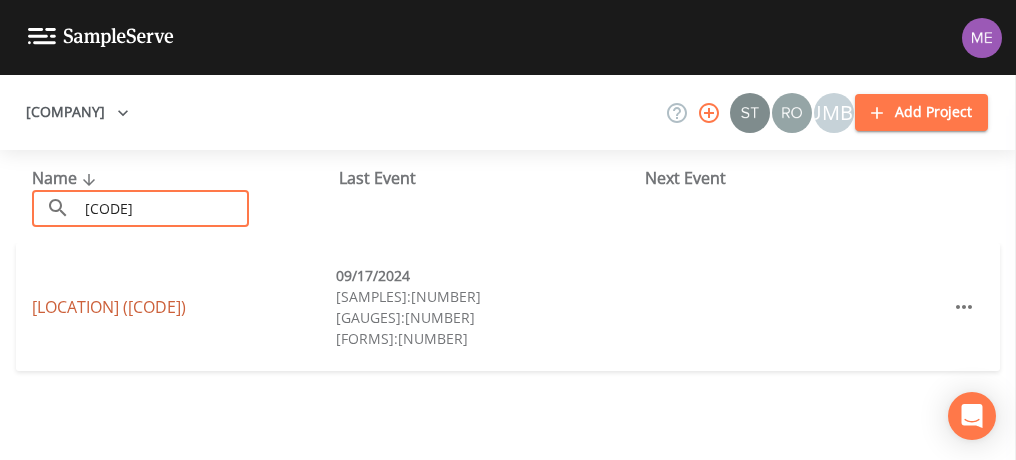 type on "0820019" 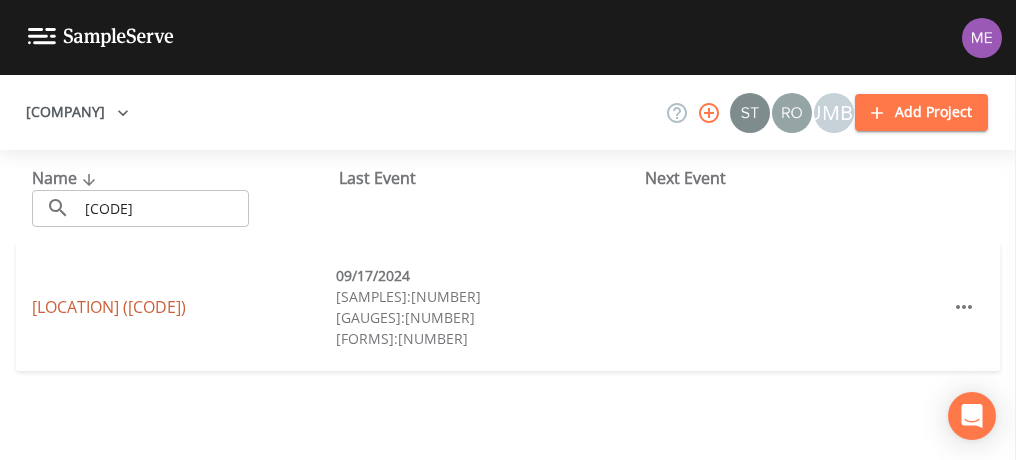 click on "[WORD] [WORD]   ([TXCODE])" at bounding box center [109, 307] 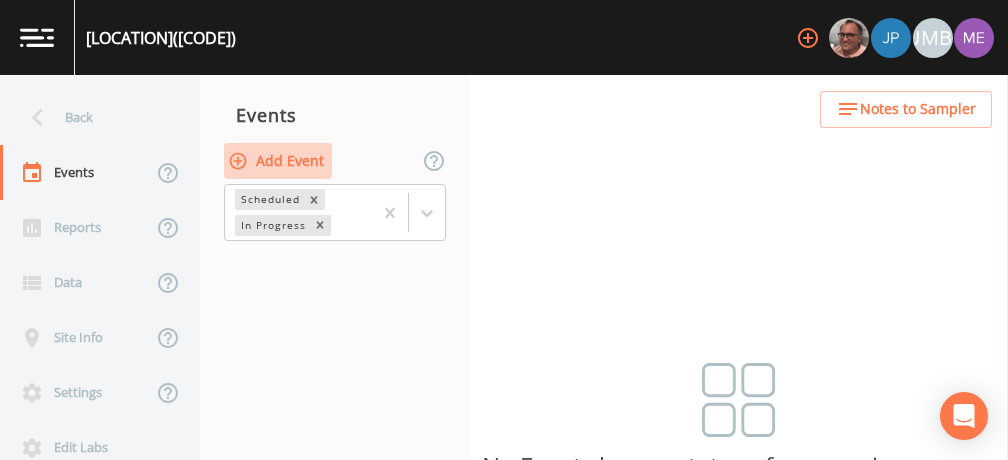 click on "Add Event" at bounding box center [278, 161] 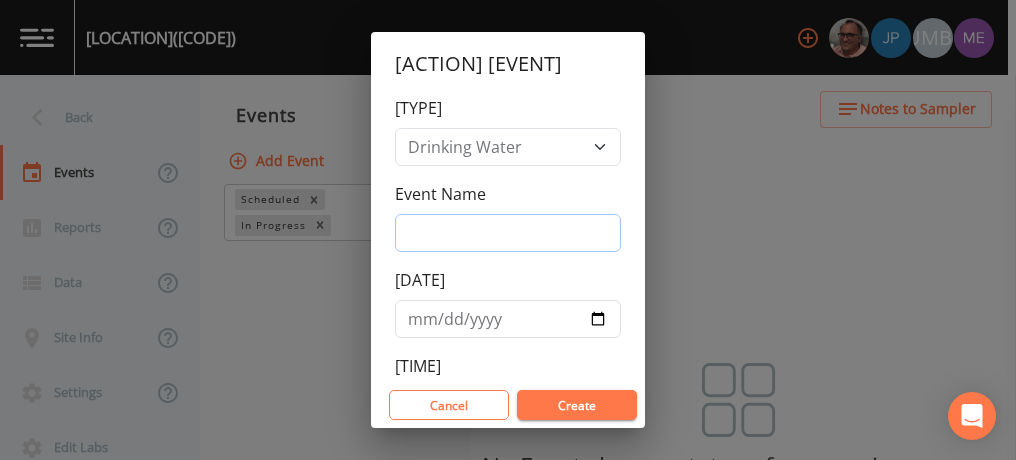 click on "Event Name" at bounding box center (508, 233) 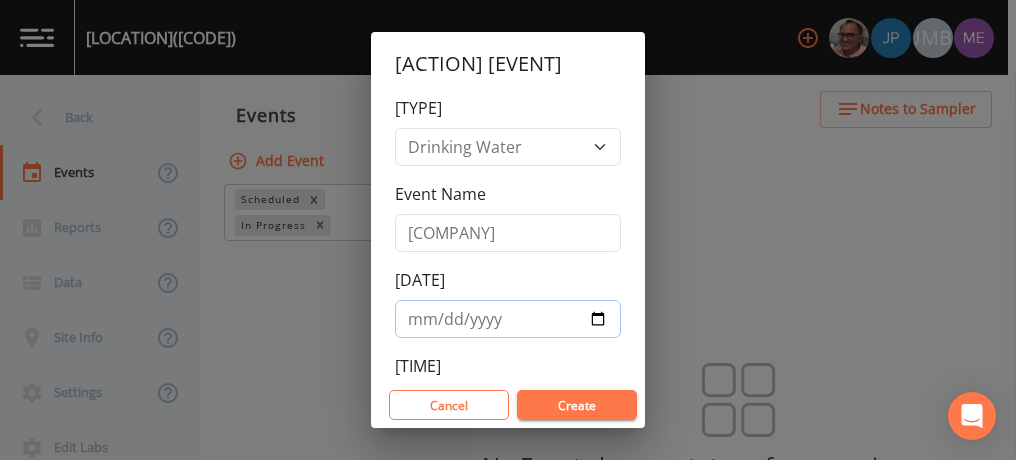 type on "[DATE]" 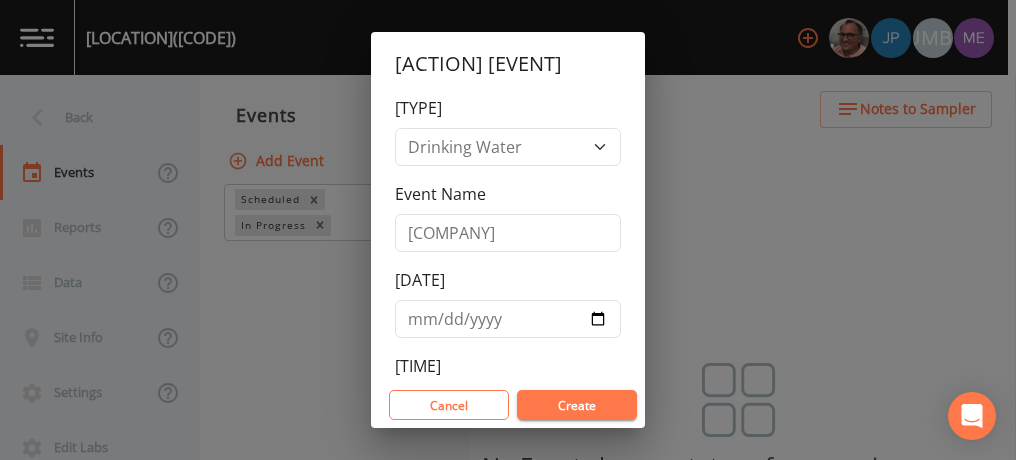 click on "Create" at bounding box center (577, 405) 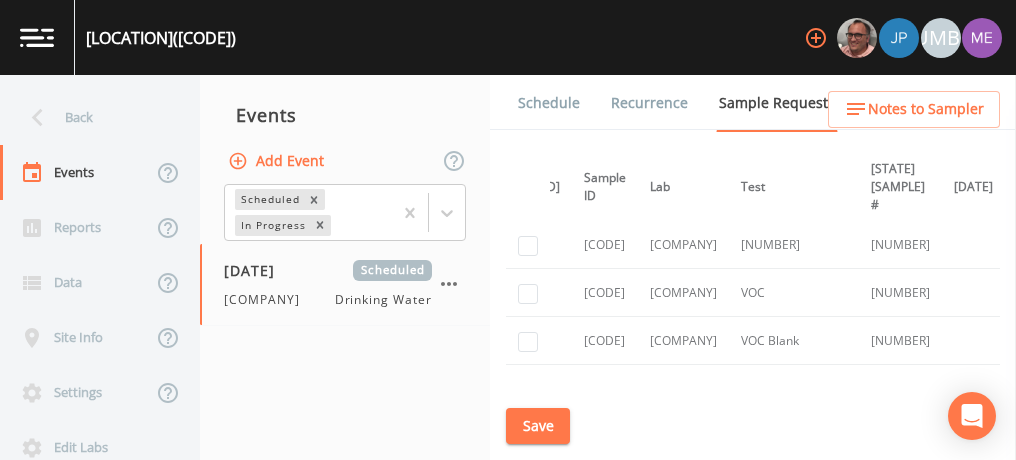 scroll, scrollTop: 1379, scrollLeft: 146, axis: both 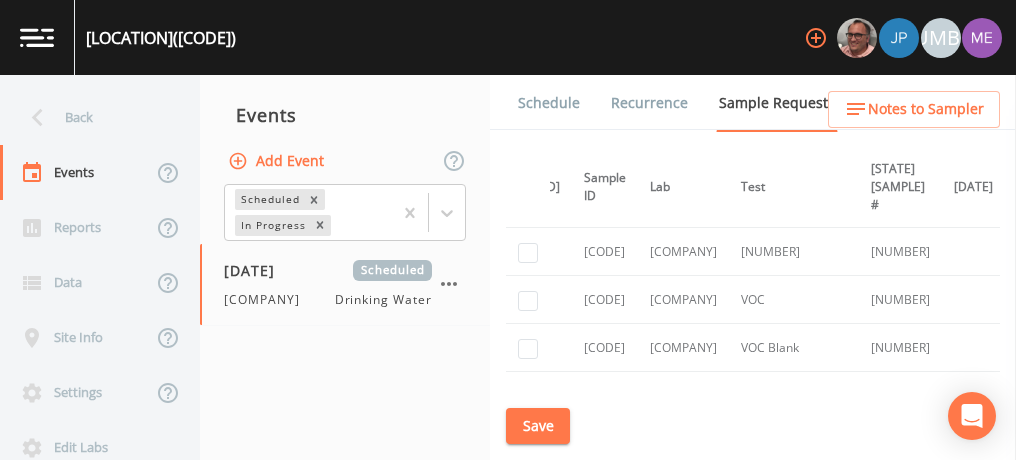 click on "Schedule" at bounding box center (549, 103) 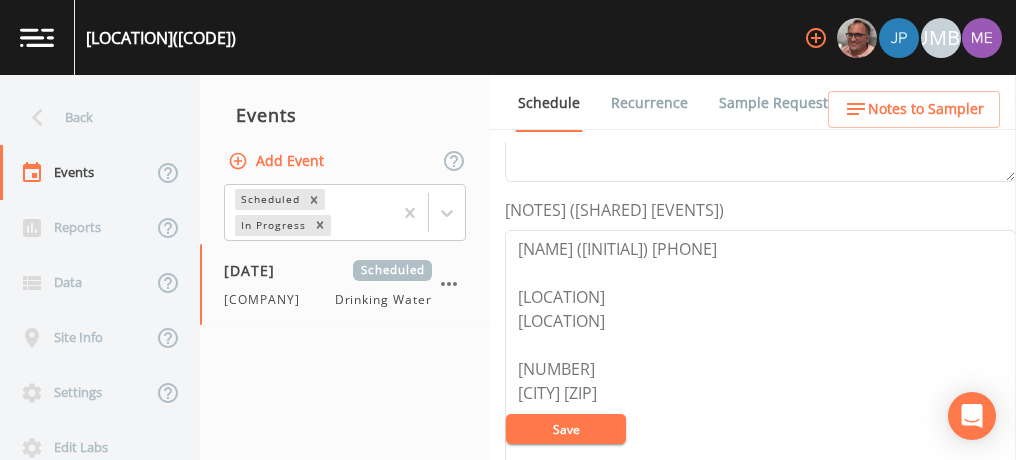 scroll, scrollTop: 485, scrollLeft: 0, axis: vertical 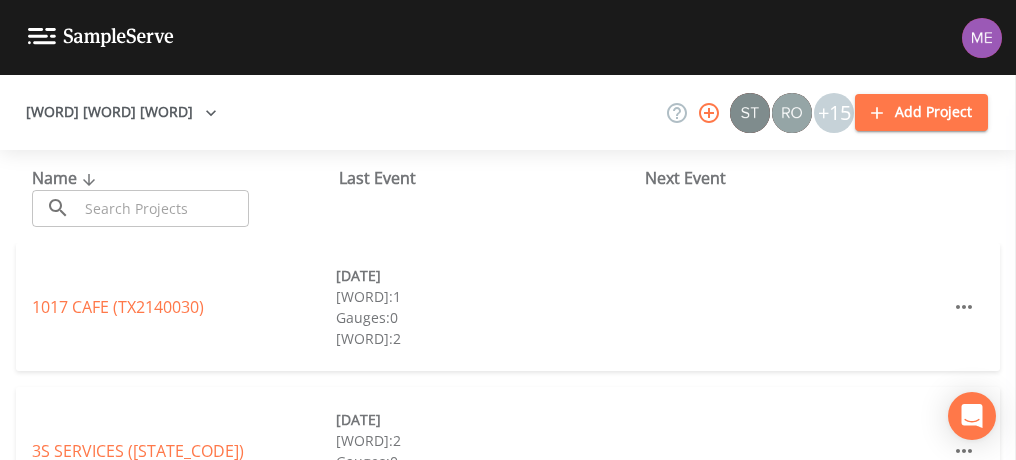 click at bounding box center [163, 208] 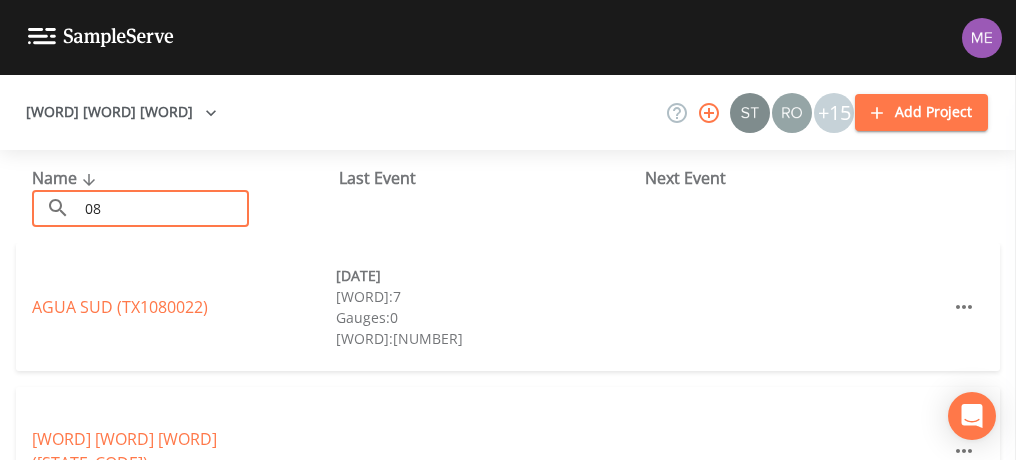 type on "0" 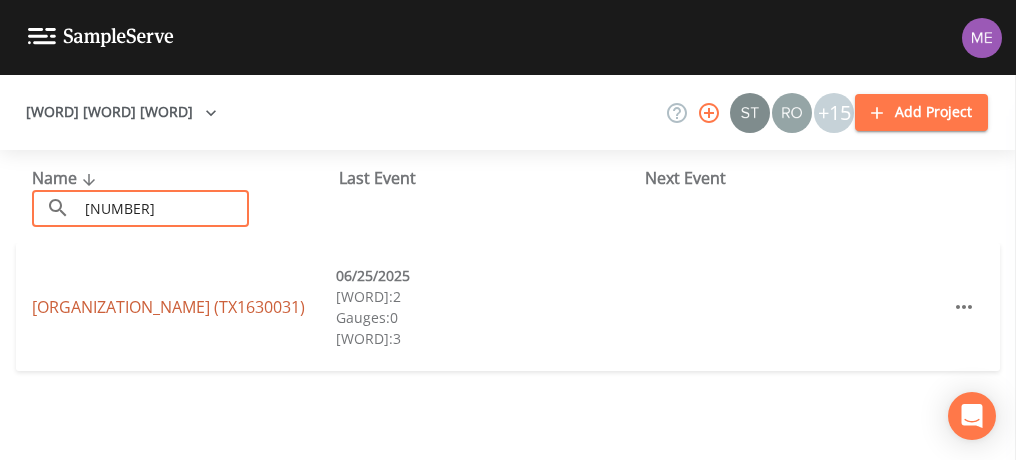 type on "[NUMBER]" 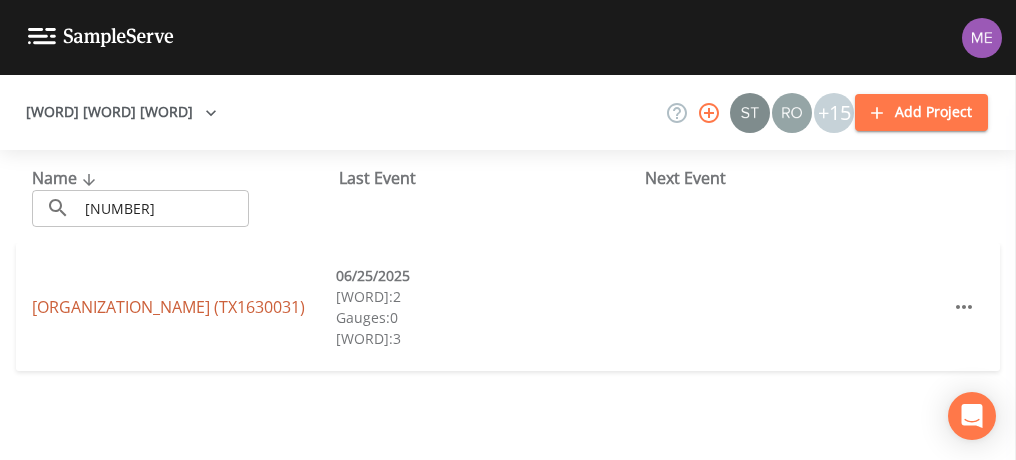 click on "[ORGANIZATION_NAME] ([STATE_CODE])" at bounding box center [168, 307] 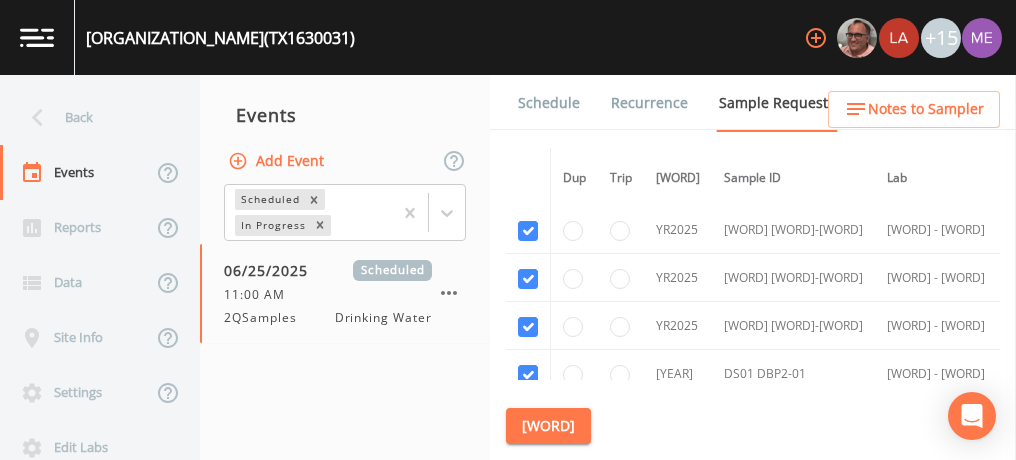 scroll, scrollTop: 346, scrollLeft: 0, axis: vertical 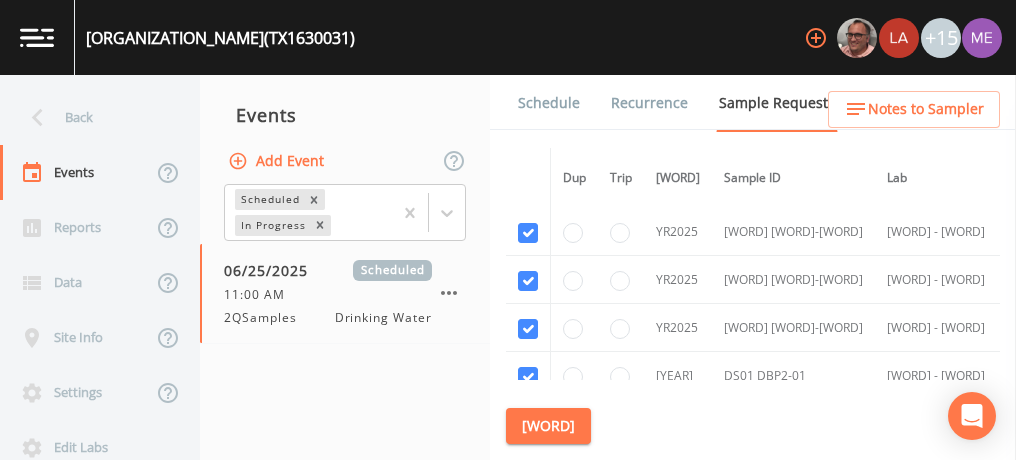 click on "Schedule" at bounding box center (549, 103) 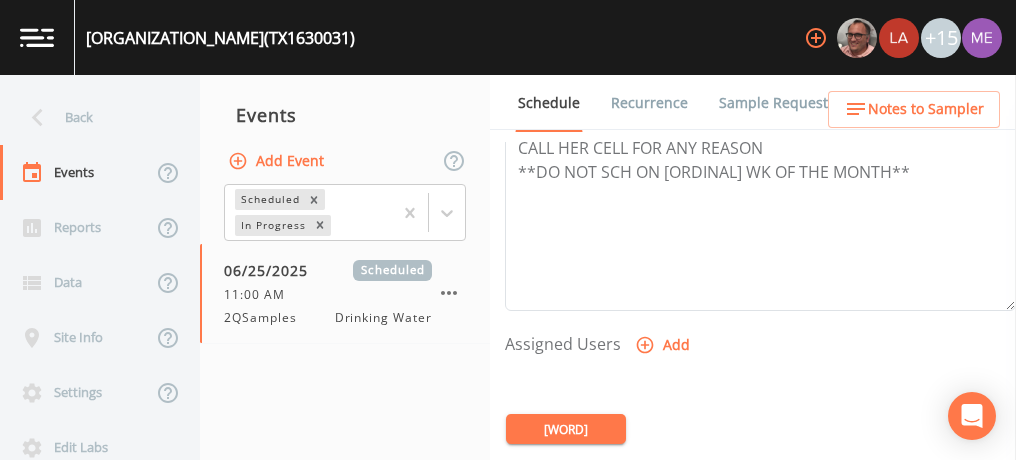 scroll, scrollTop: 678, scrollLeft: 0, axis: vertical 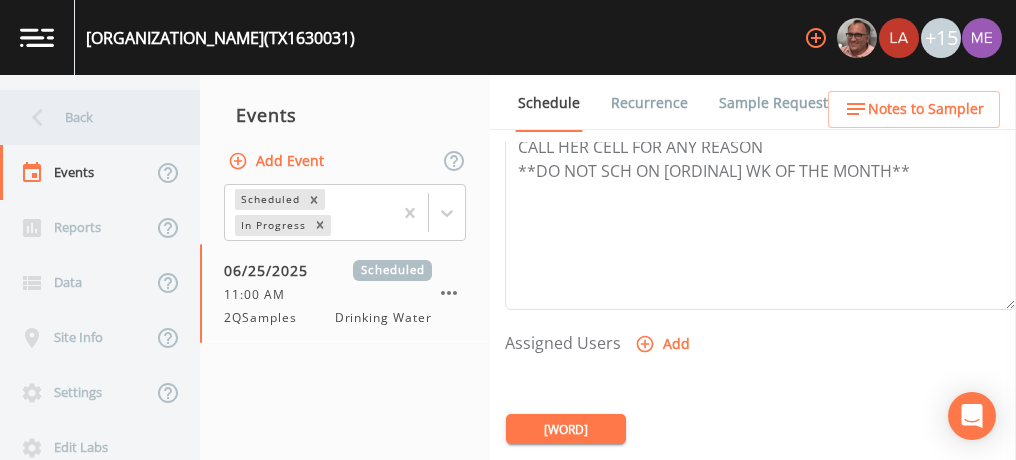 click on "Back" at bounding box center (90, 117) 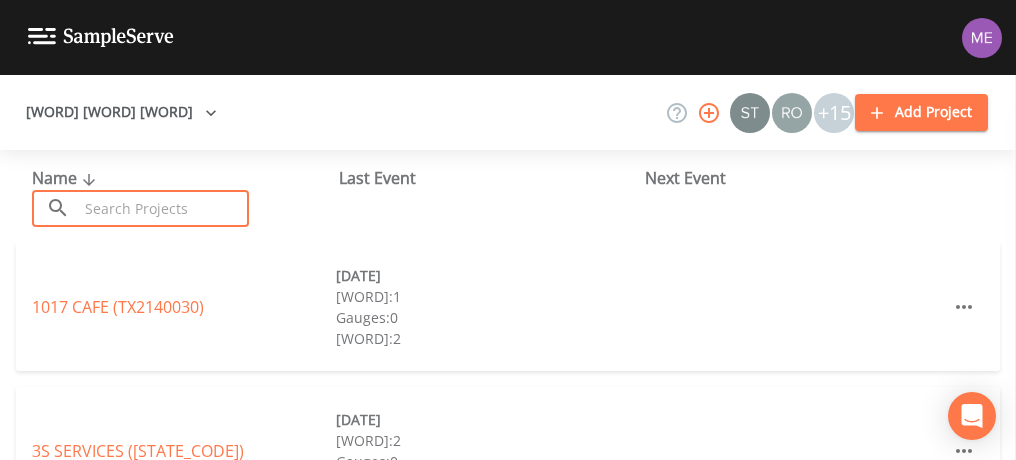 click at bounding box center [163, 208] 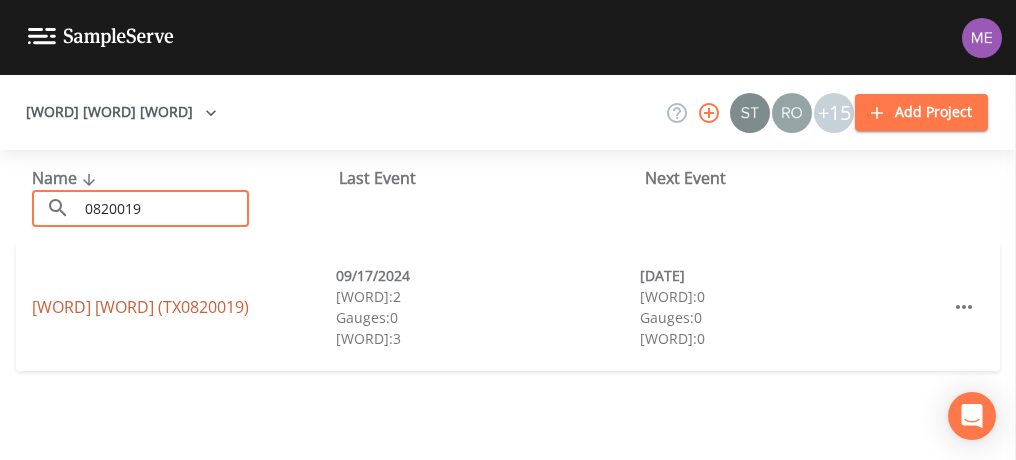 type on "0820019" 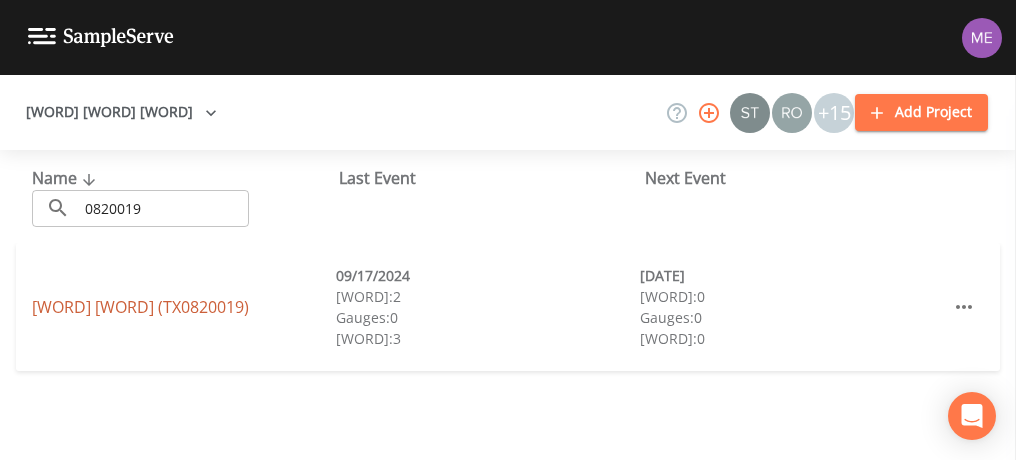 click on "[WORD] [WORD]   ([TXCODE])" at bounding box center (140, 307) 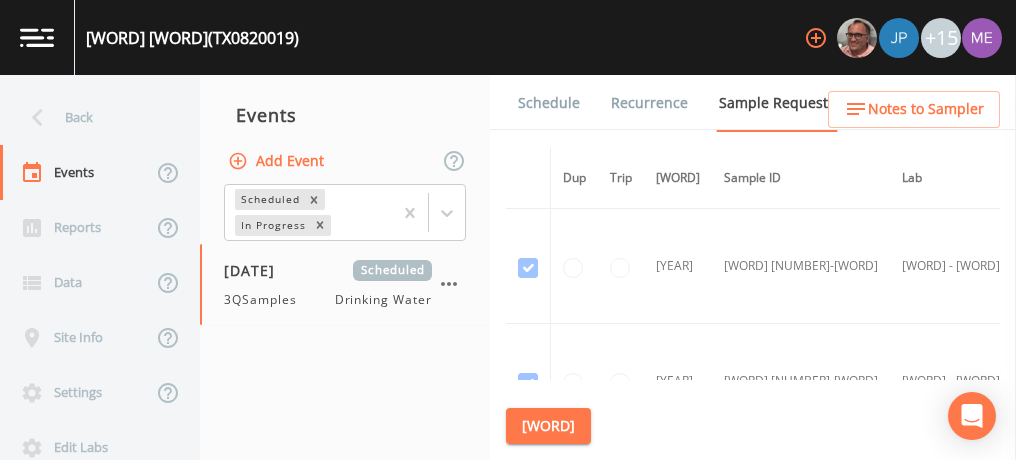 click on "Schedule" at bounding box center (549, 103) 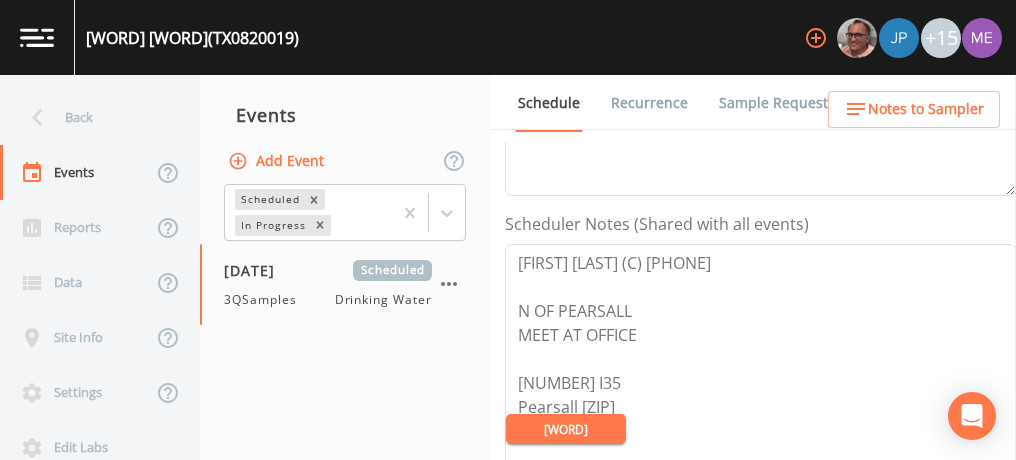 scroll, scrollTop: 500, scrollLeft: 0, axis: vertical 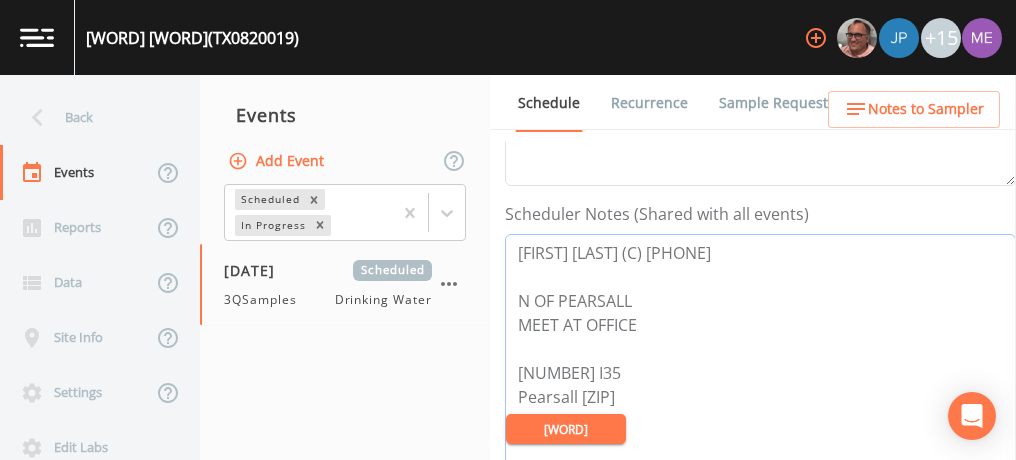 click on "[FIRST] [LAST] (C) [PHONE]
N OF PEARSALL
MEET AT OFFICE
[NUMBER] I35
Pearsall [ZIP]" at bounding box center (760, 361) 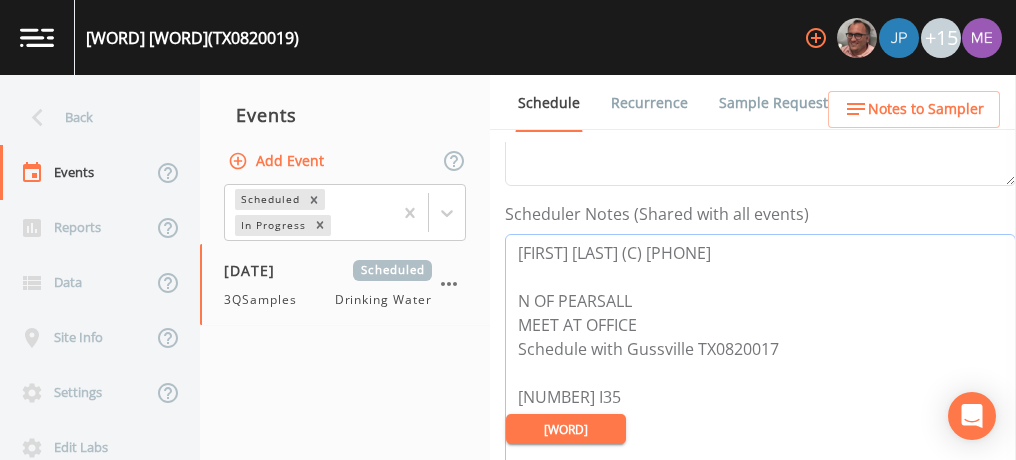 type on "[FIRST] [LAST] (C) [PHONE]
N OF PEARSALL
MEET AT OFFICE
Schedule with Gussville TX0820017
[NUMBER] I35
Pearsall [ZIP]" 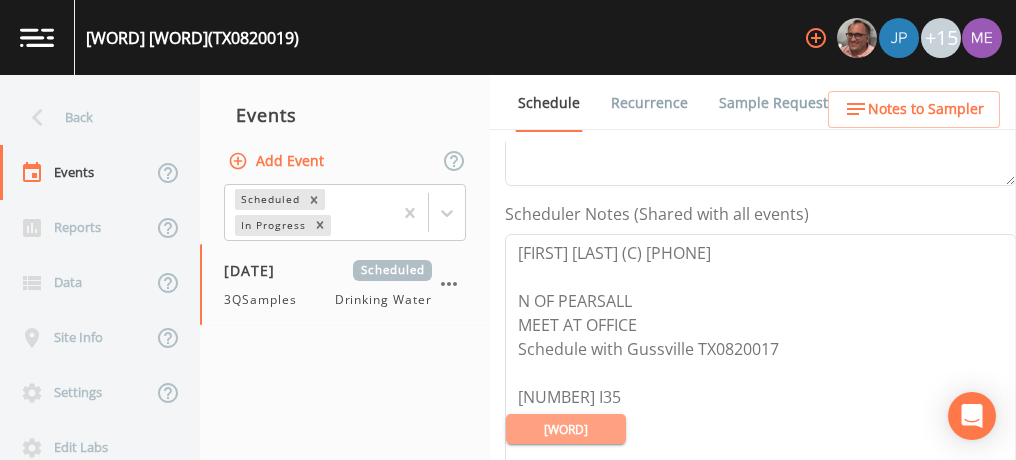 click on "[WORD]" at bounding box center [566, 429] 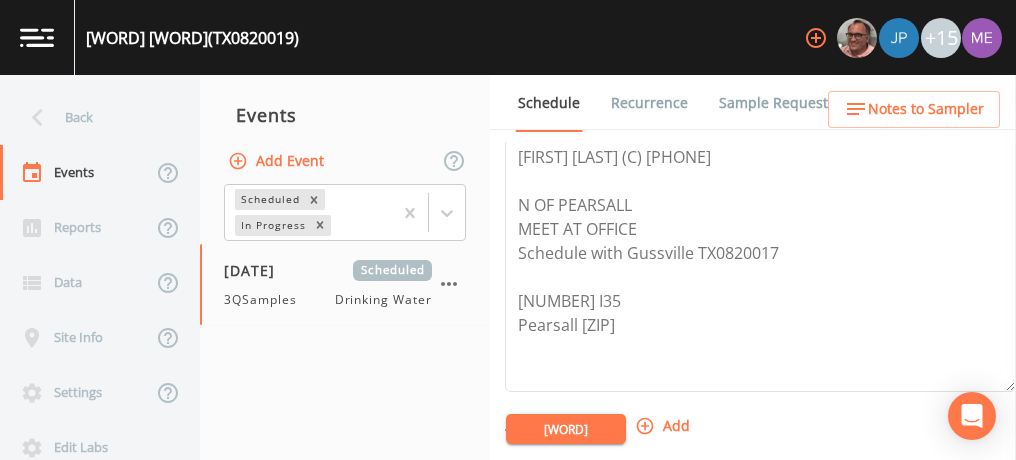 scroll, scrollTop: 654, scrollLeft: 0, axis: vertical 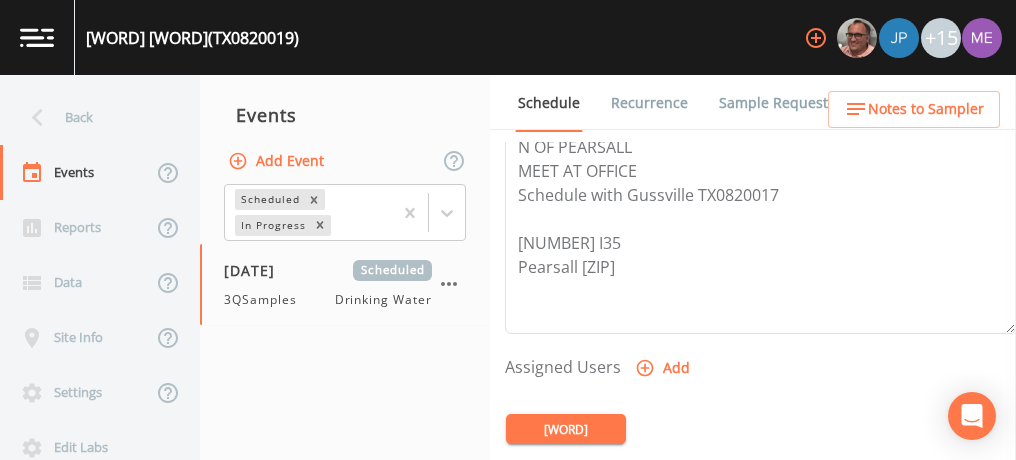 click 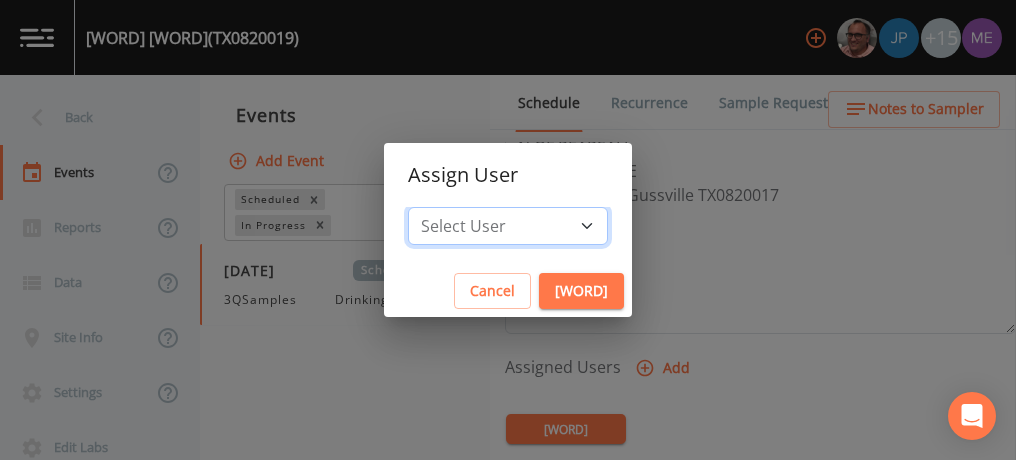 click on "Select User [FIRST] [LAST] [FIRST] [LAST] [FIRST] [LAST] [FIRST] [LAST] [FIRST] [LAST] [FIRST] [LAST] [EMAIL] [FIRST] [LAST] [FIRST] [LAST] [FIRST] [LAST] [FIRST] [LAST] [EMAIL]" at bounding box center (508, 226) 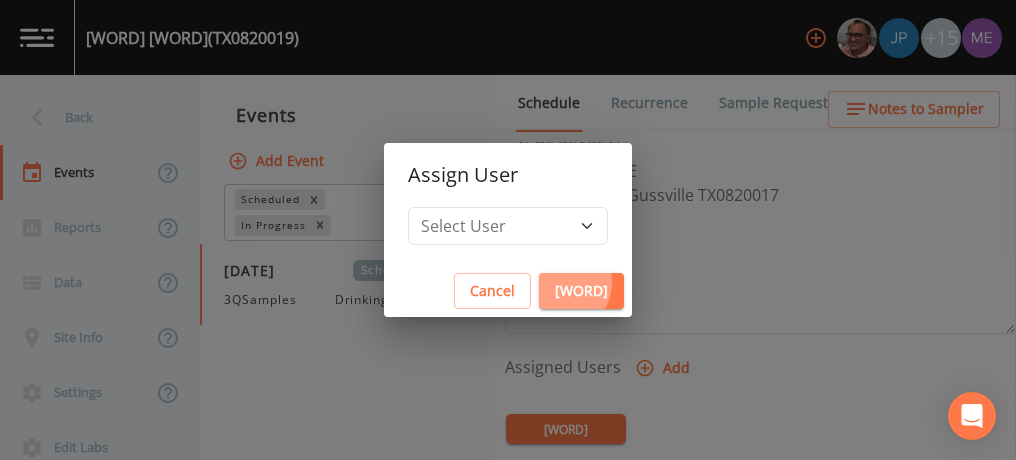 click on "[WORD]" at bounding box center (581, 291) 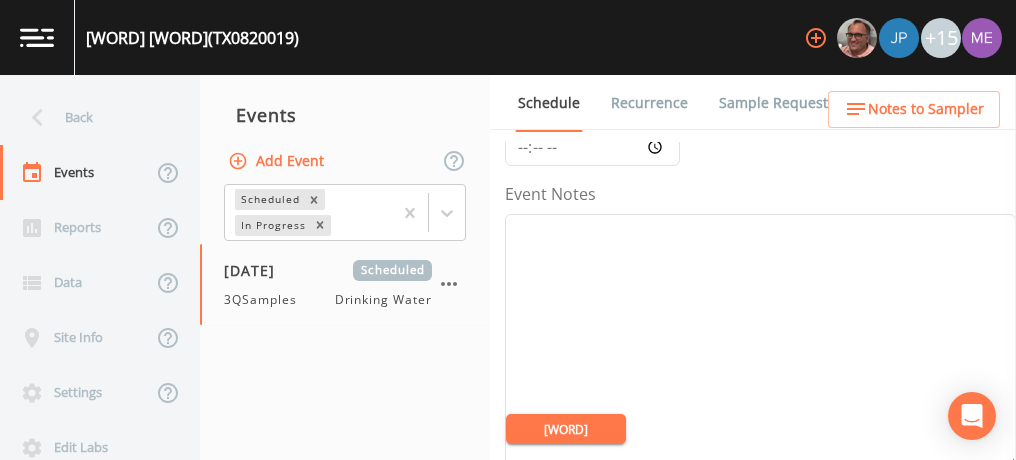 scroll, scrollTop: 187, scrollLeft: 0, axis: vertical 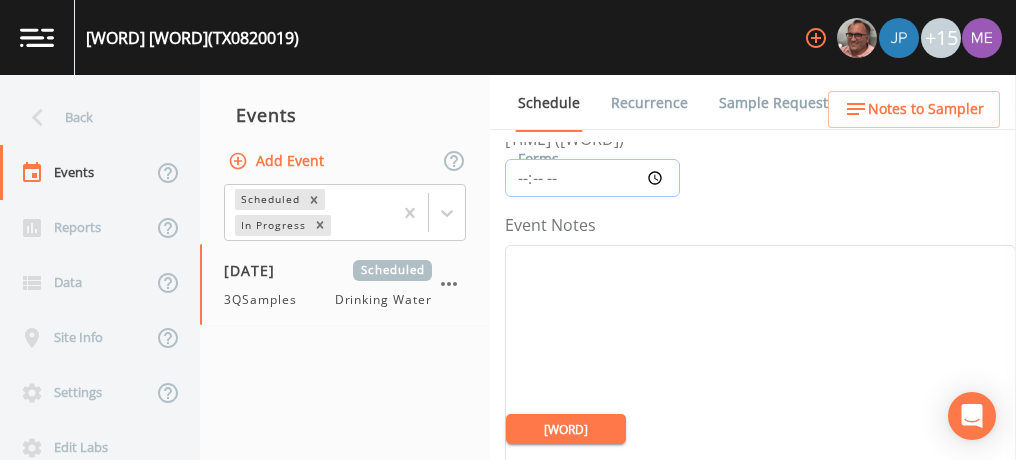 click on "[TIME] ([WORD])" at bounding box center [592, 178] 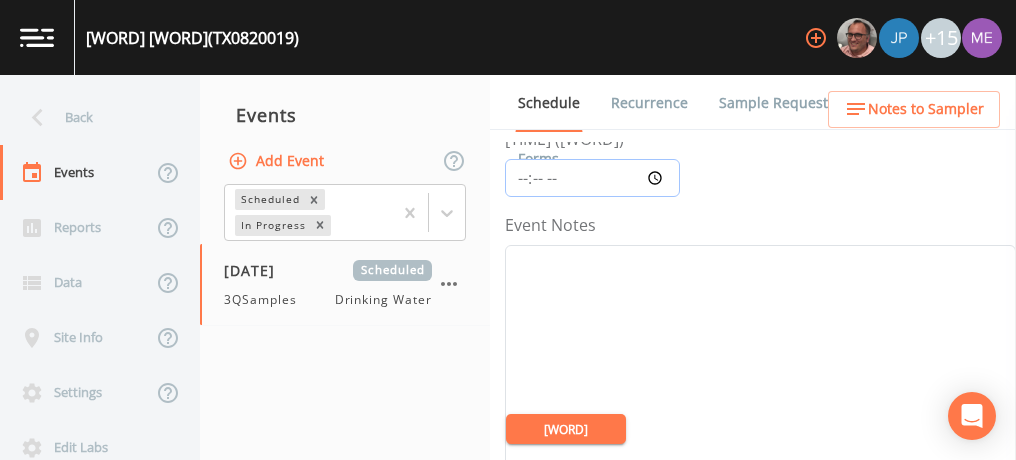 type on "[TIME]" 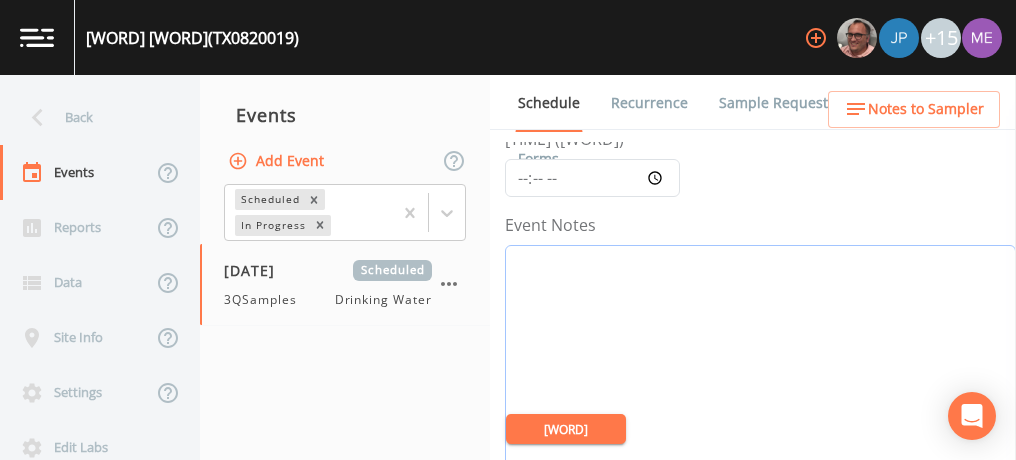 click on "Event Notes" at bounding box center [760, 372] 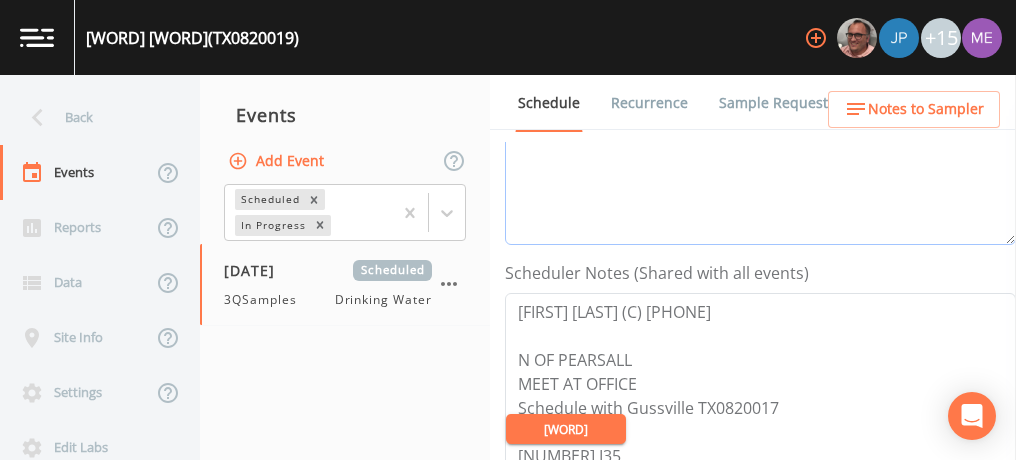 scroll, scrollTop: 440, scrollLeft: 0, axis: vertical 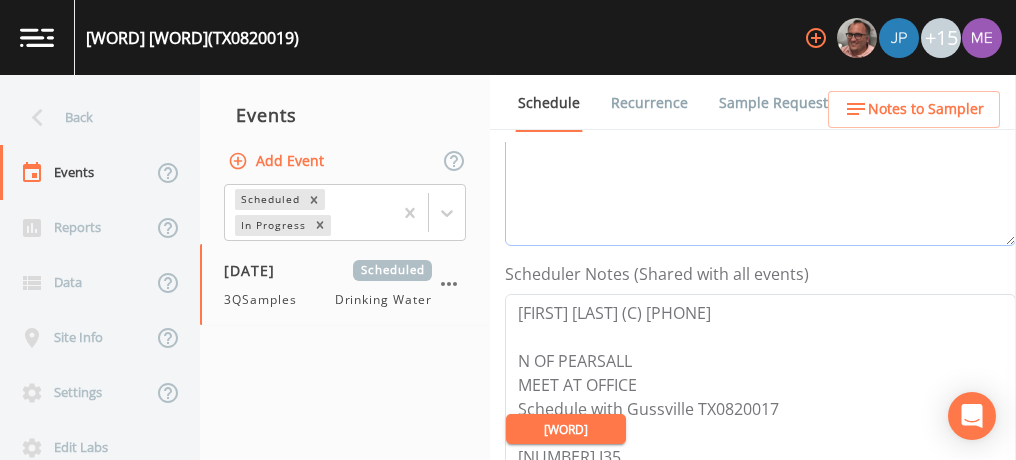 type on "confirmed with [FIRST] [DATE]" 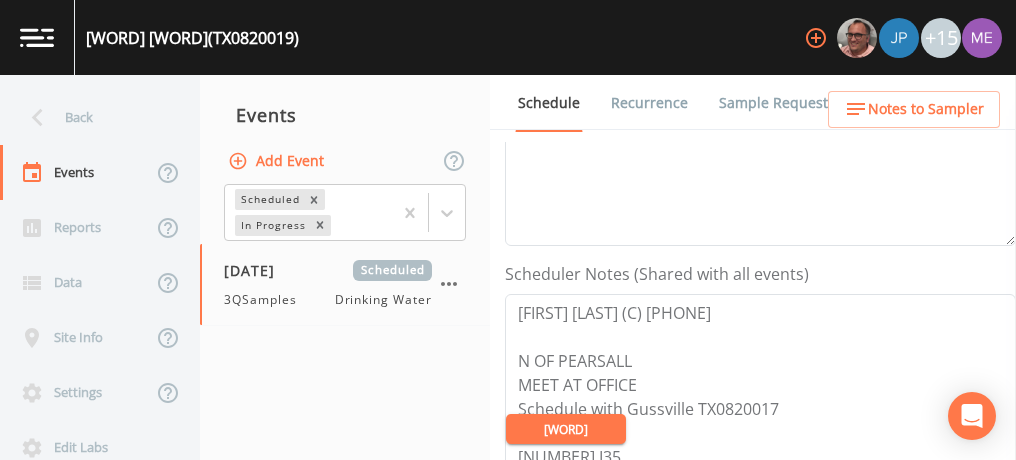 click on "[WORD]" at bounding box center [566, 429] 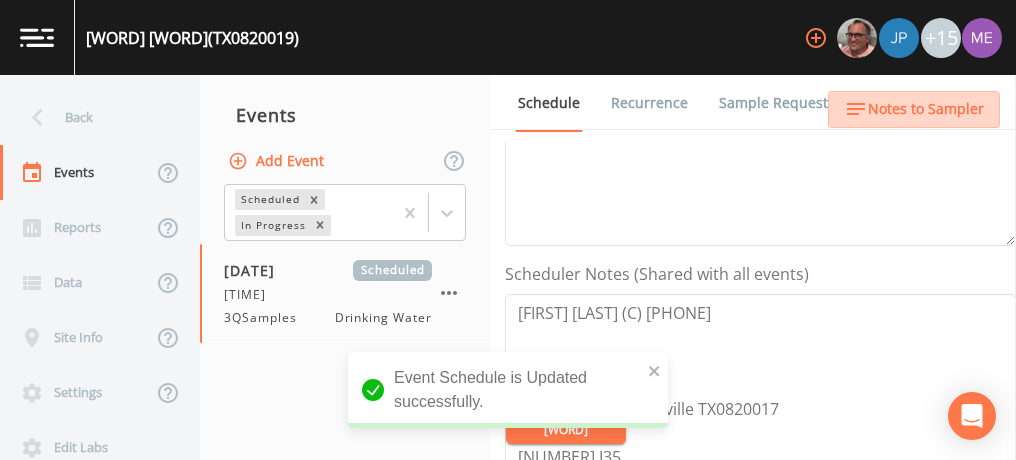 click on "Notes to Sampler" at bounding box center [926, 109] 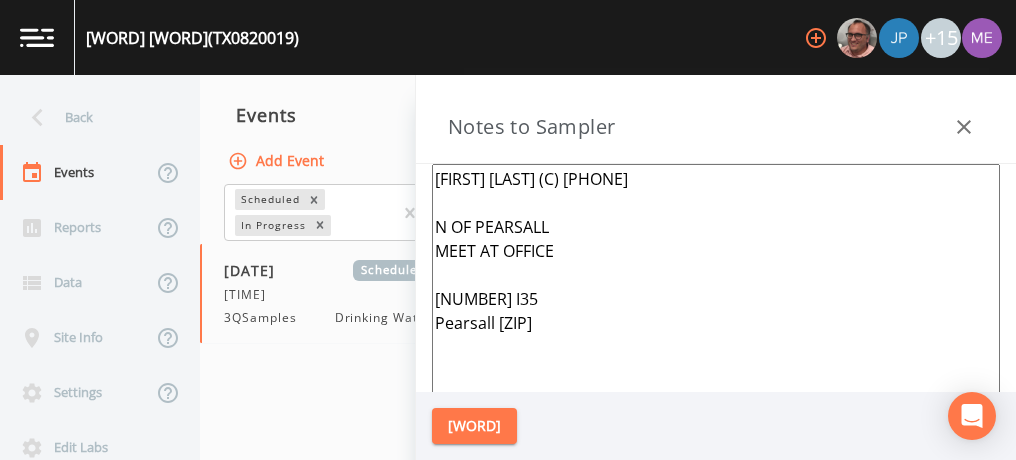 click on "[FIRST] [LAST] (C) [PHONE]
N OF PEARSALL
MEET AT OFFICE
[NUMBER] I35
Pearsall [ZIP]" at bounding box center [716, 407] 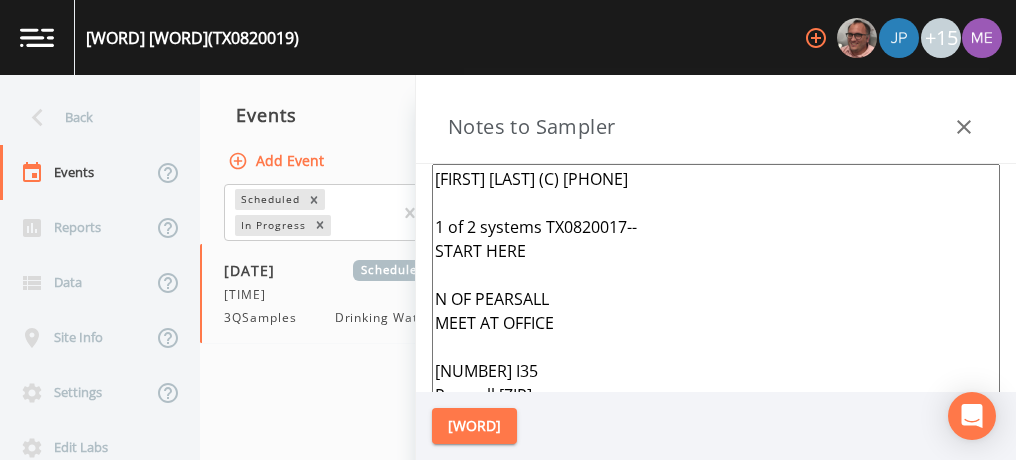 type on "[FIRST] [LAST] (C) [PHONE]
1 of 2 systems TX0820017--
START HERE
N OF PEARSALL
MEET AT OFFICE
[NUMBER] I35
Pearsall [ZIP]" 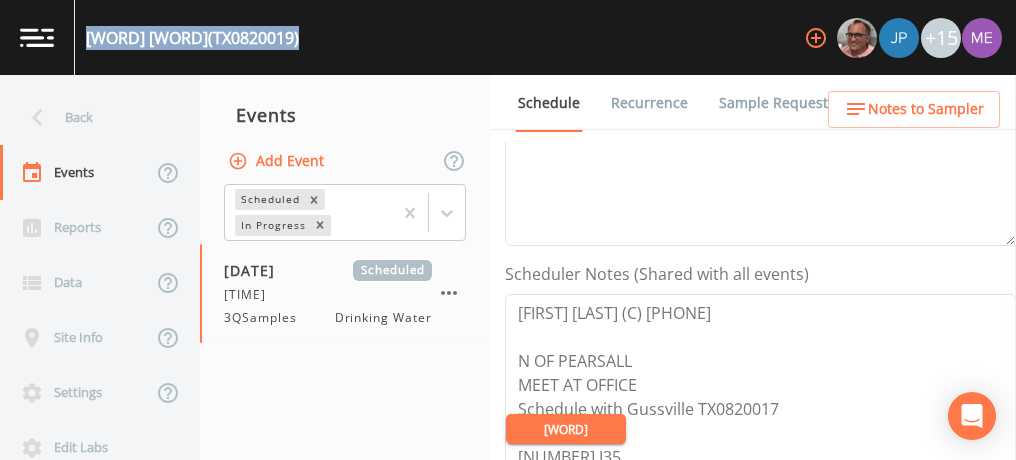 drag, startPoint x: 87, startPoint y: 36, endPoint x: 383, endPoint y: 39, distance: 296.0152 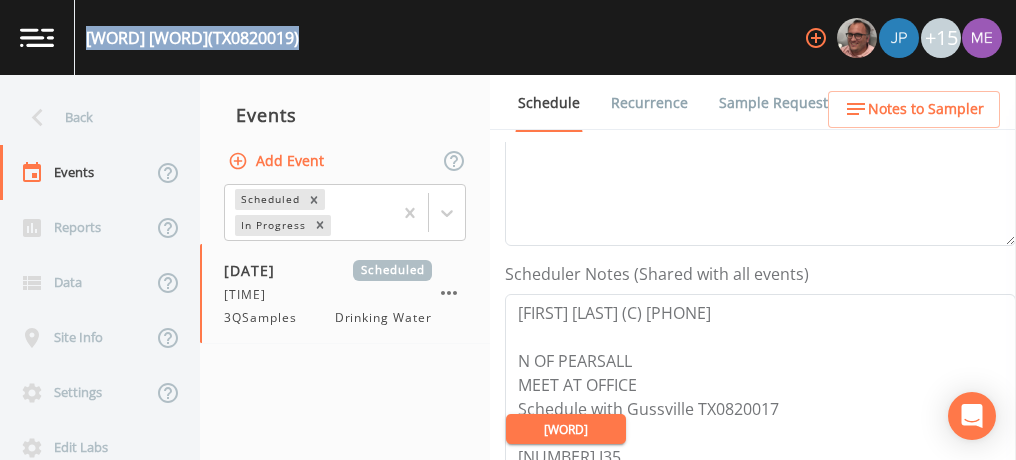 click on "[PERSON] ([STATE_CODE]) +15" at bounding box center (508, 37) 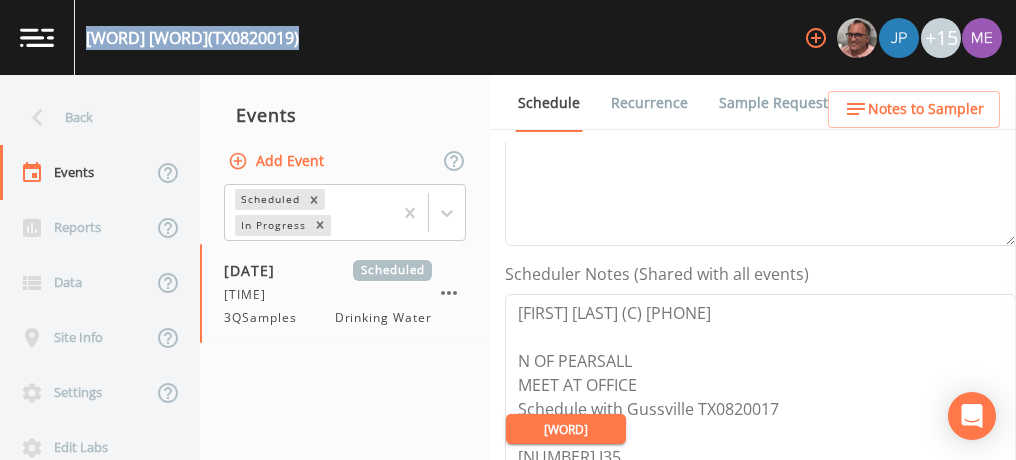 copy on "PEARSALL DEVELOPMENT  (TX0820019)" 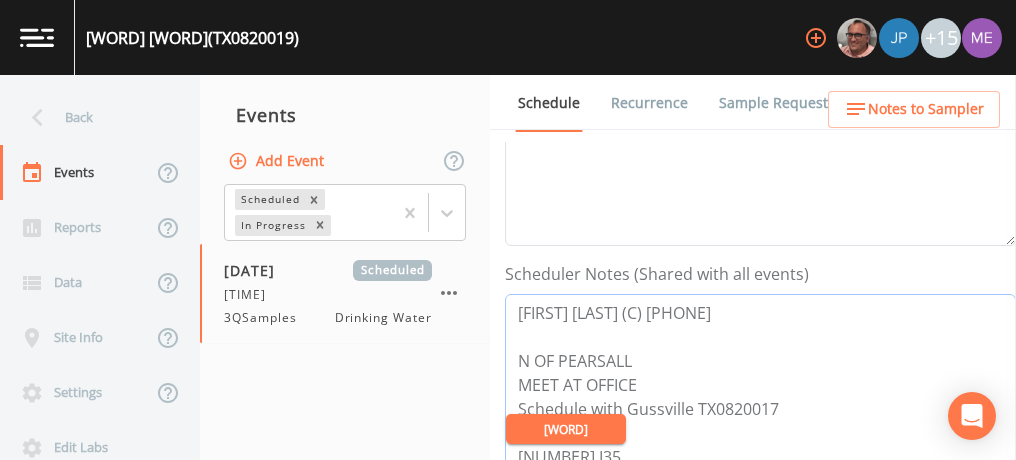 drag, startPoint x: 517, startPoint y: 310, endPoint x: 732, endPoint y: 311, distance: 215.00232 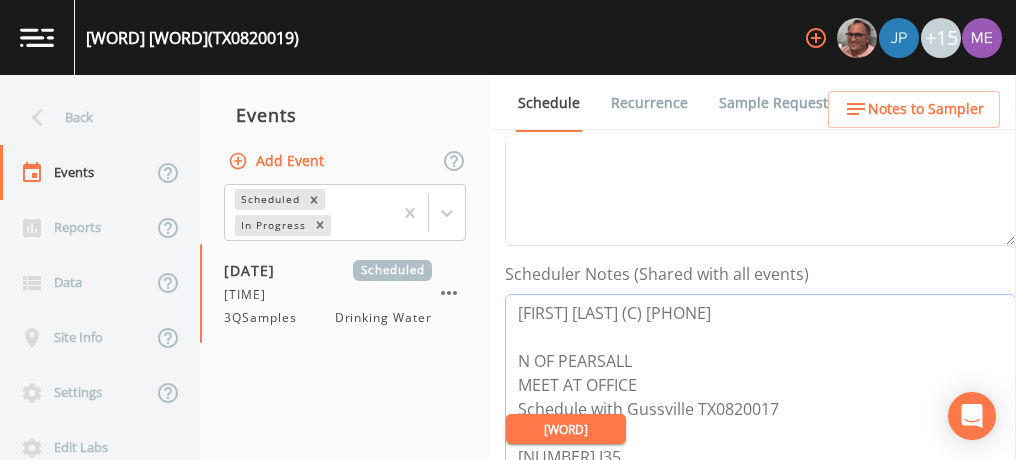 click on "[FIRST] [LAST] (C) [PHONE]
N OF PEARSALL
MEET AT OFFICE
Schedule with Gussville TX0820017
[NUMBER] I35
Pearsall [ZIP]" at bounding box center (760, 421) 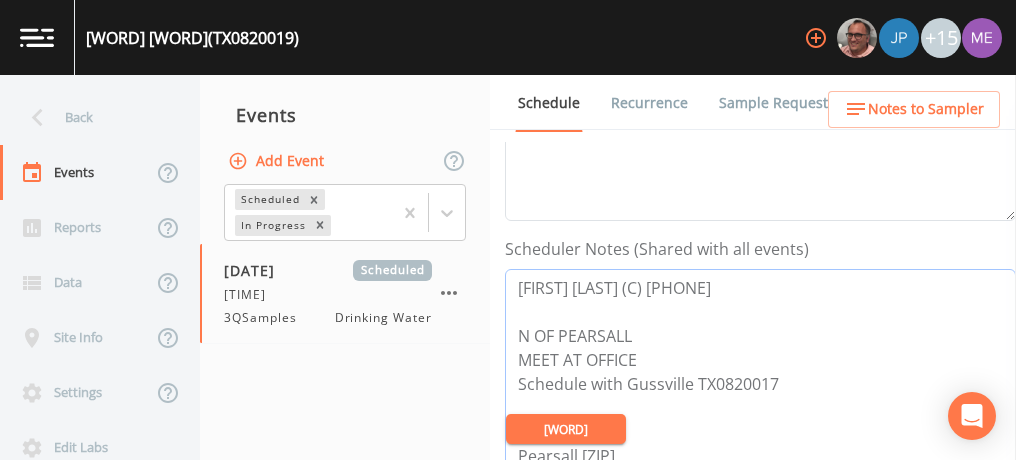 scroll, scrollTop: 462, scrollLeft: 0, axis: vertical 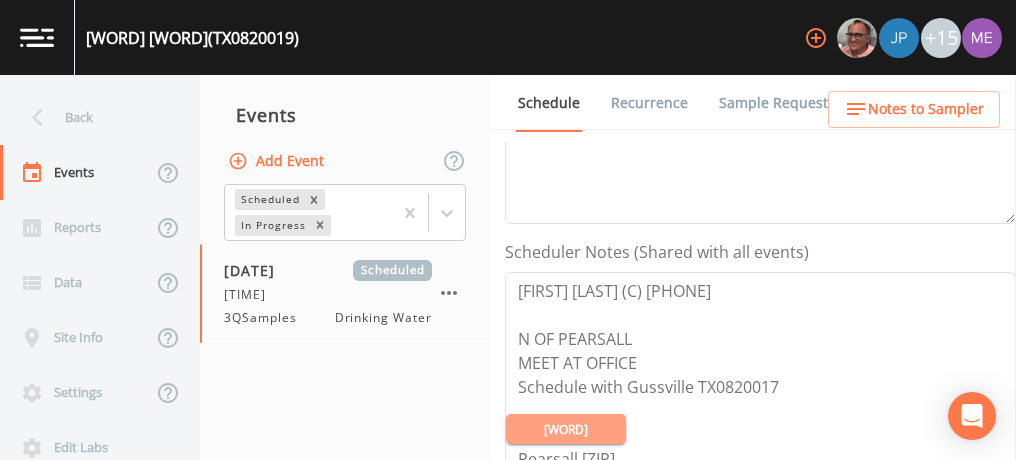 click on "[WORD]" at bounding box center (566, 429) 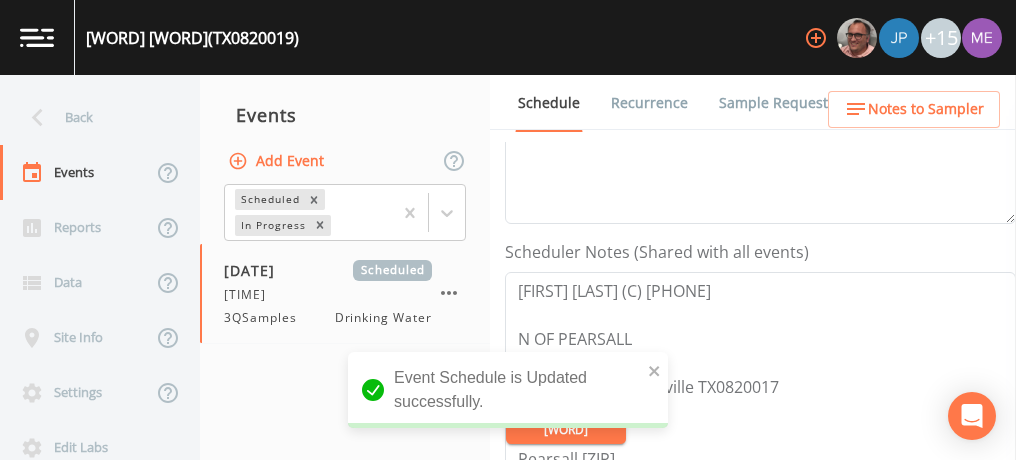 click on "Sample Requests" at bounding box center (777, 103) 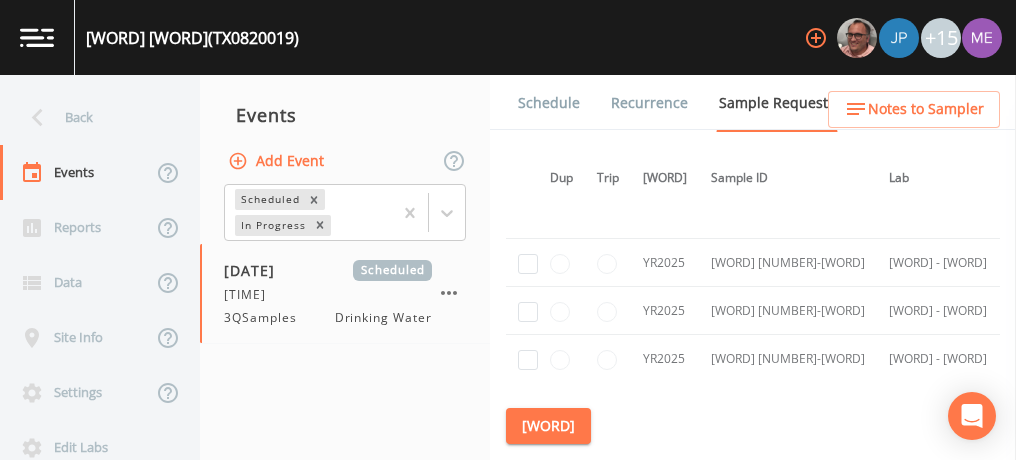 scroll, scrollTop: 1352, scrollLeft: 13, axis: both 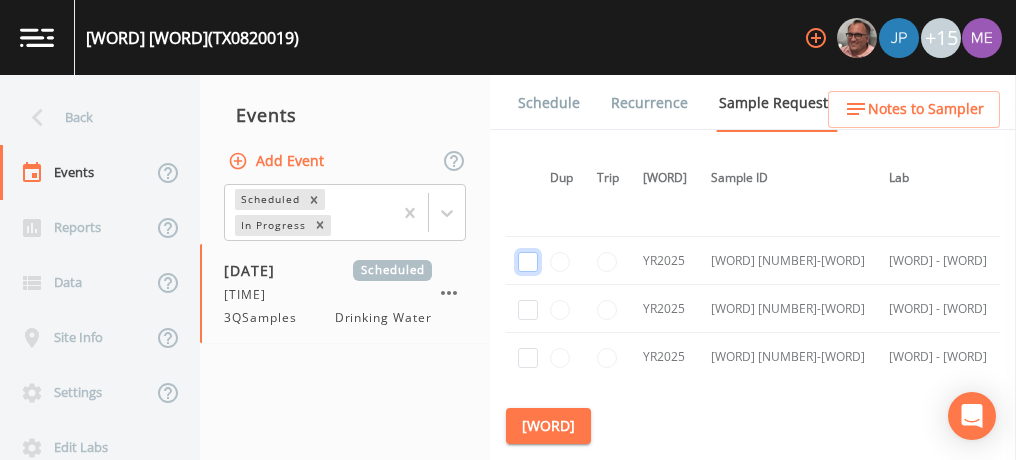 click at bounding box center (528, 262) 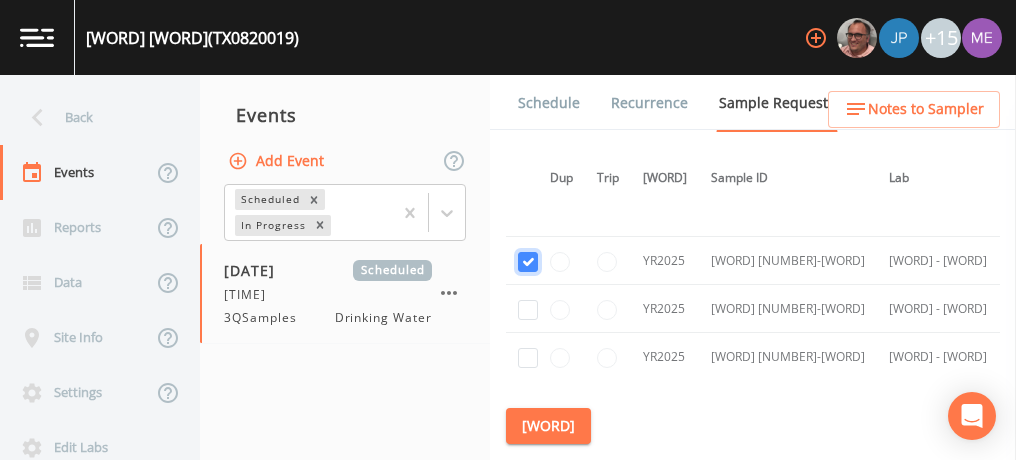 checkbox on "true" 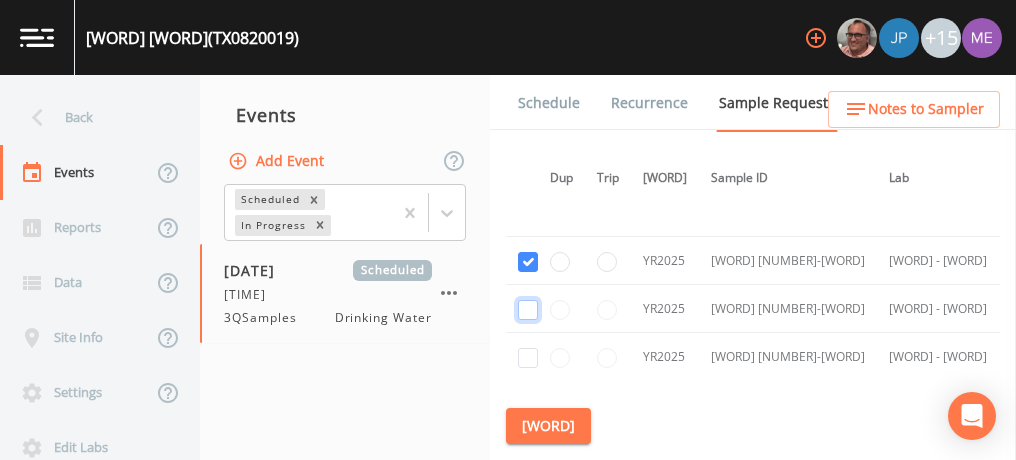 click at bounding box center [528, -1084] 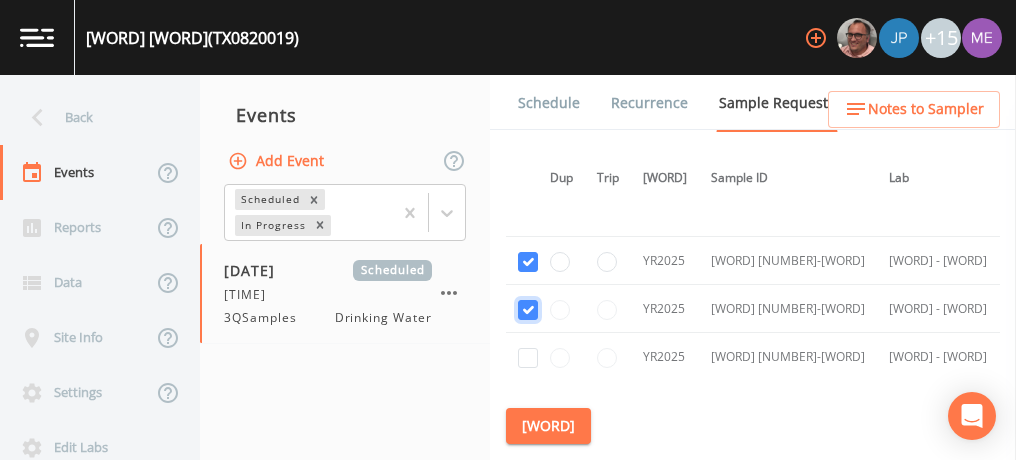 checkbox on "true" 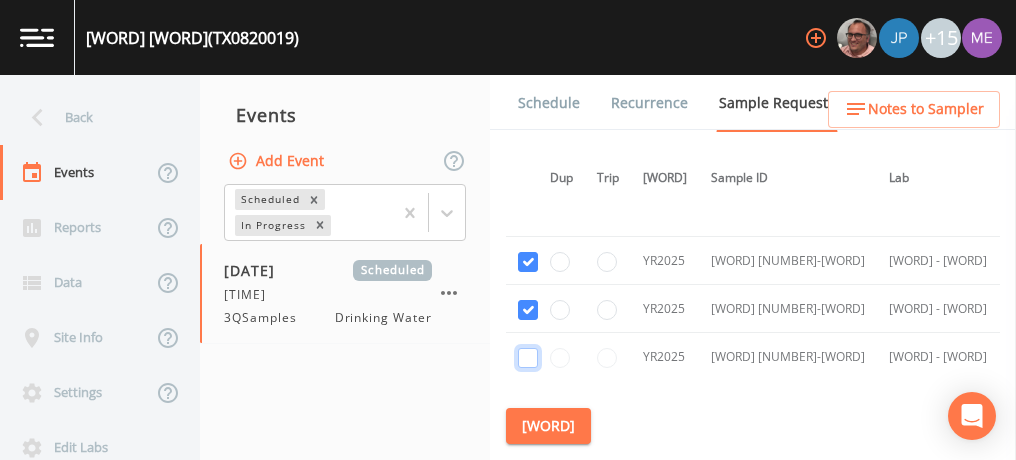click at bounding box center (528, -969) 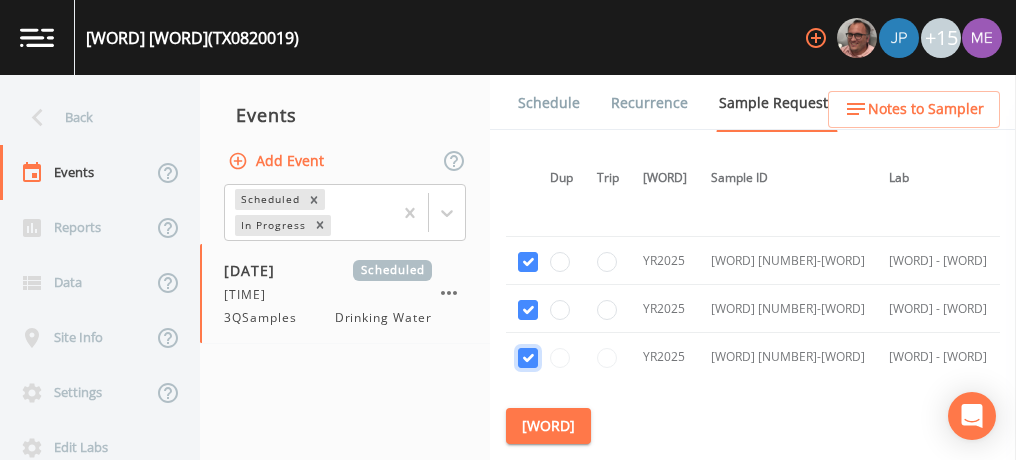 checkbox on "true" 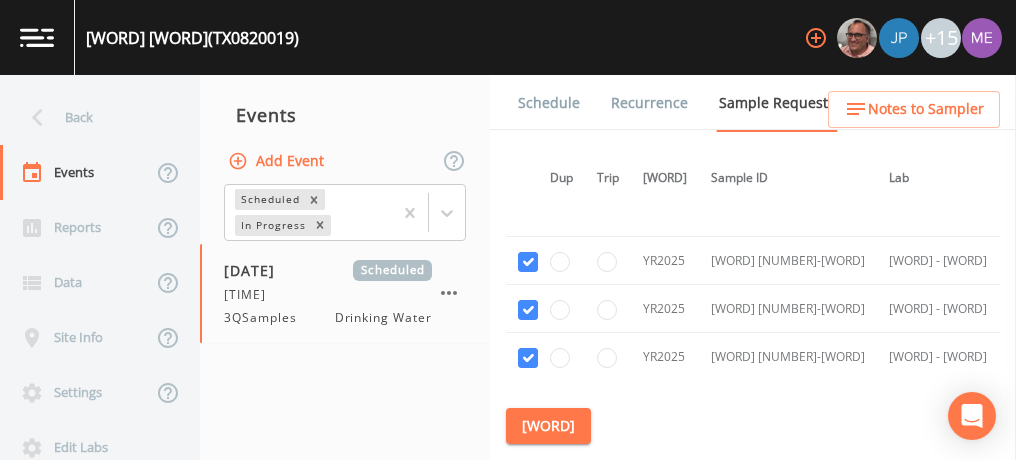 click on "[WORD]" at bounding box center (548, 426) 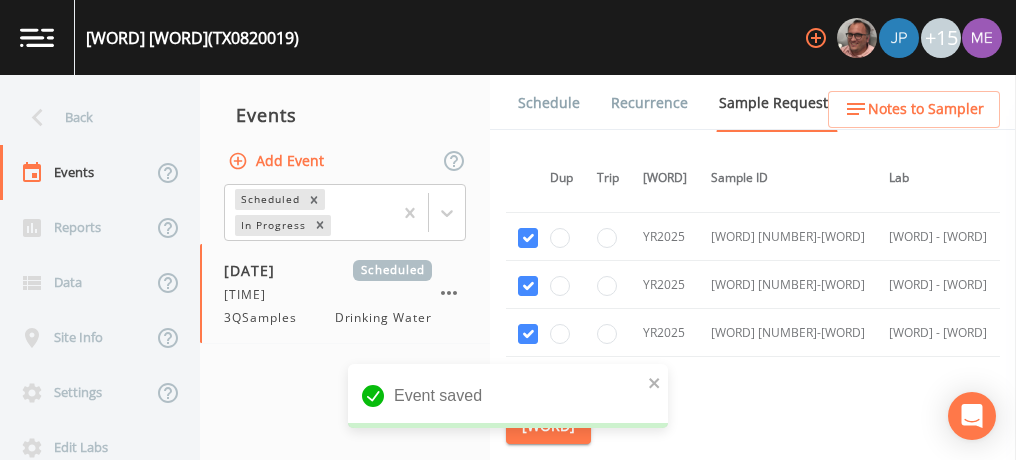scroll, scrollTop: 1395, scrollLeft: 13, axis: both 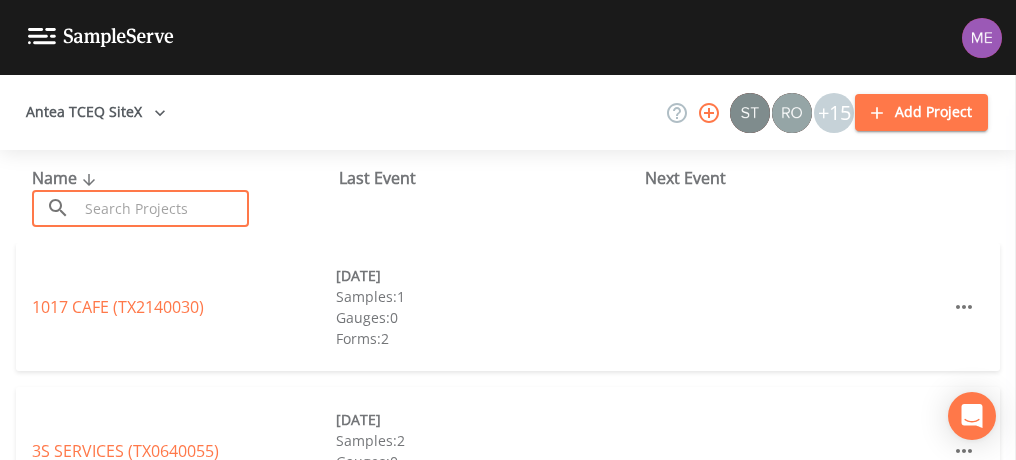 click at bounding box center (163, 208) 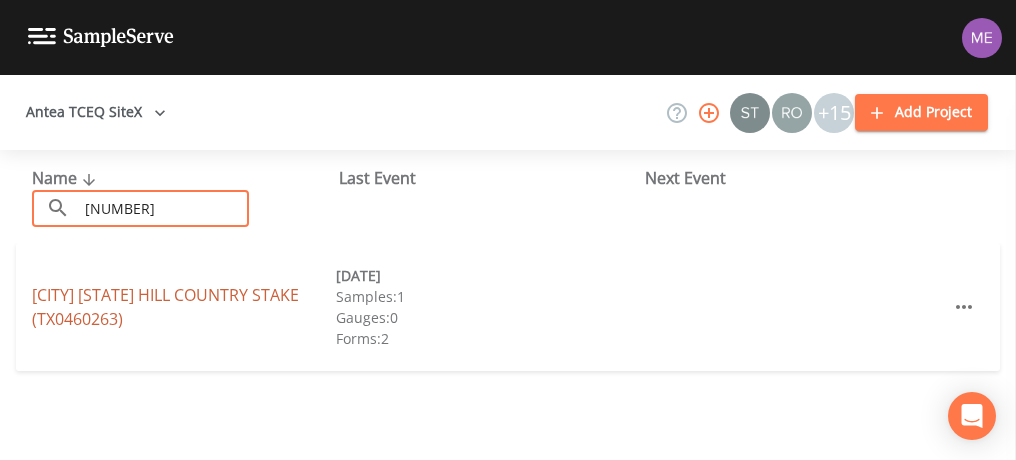 type on "[NUMBER]" 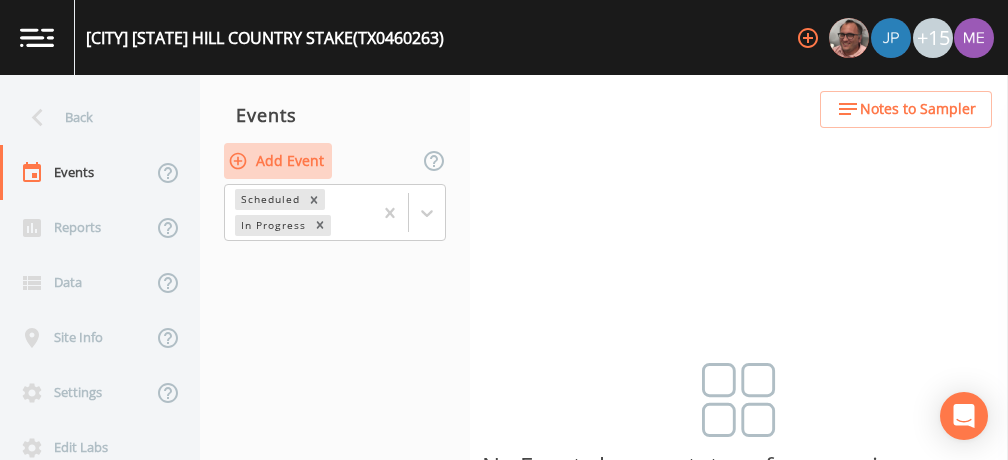 click on "Add Event" at bounding box center (278, 161) 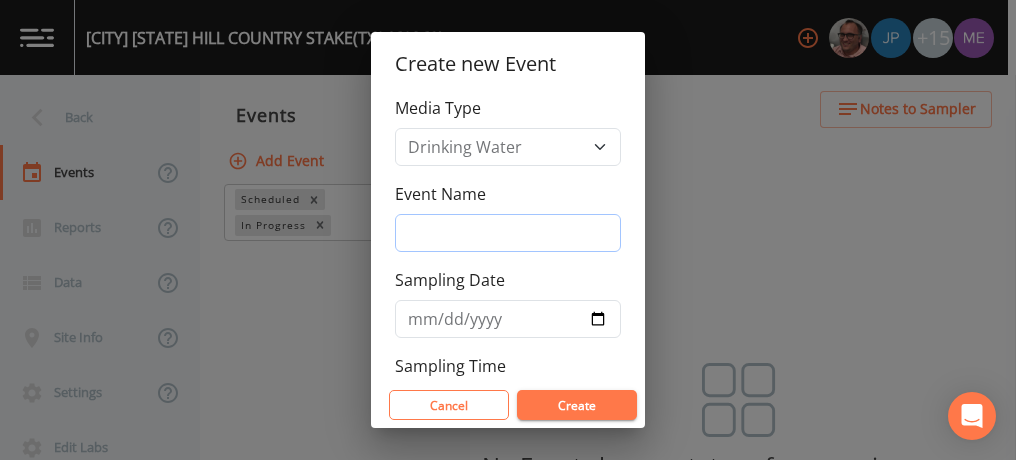 click on "Event Name" at bounding box center [508, 233] 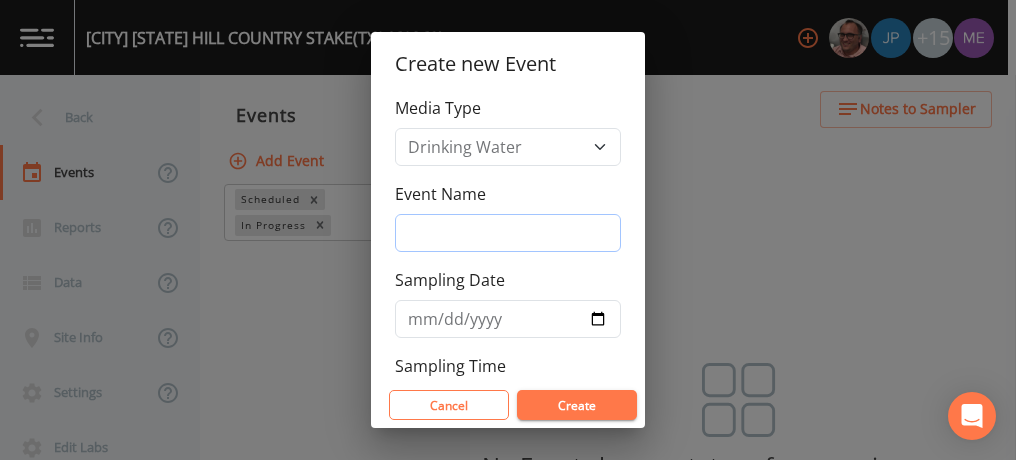 type on "3QSamples" 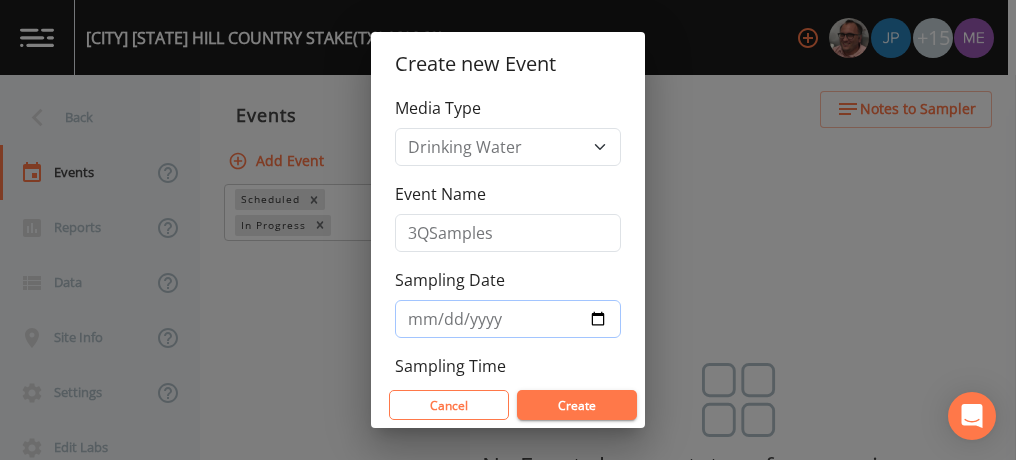 type on "YYYY-MM-DD" 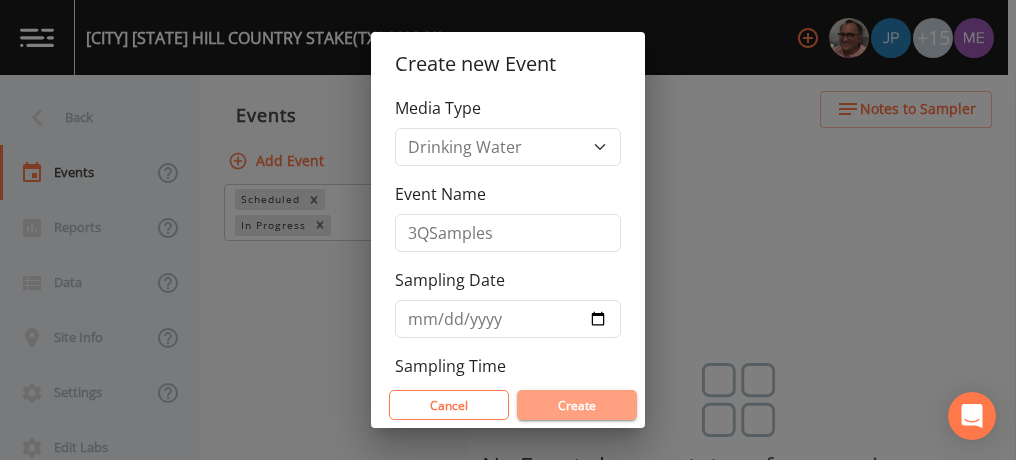 click on "Create" at bounding box center [577, 405] 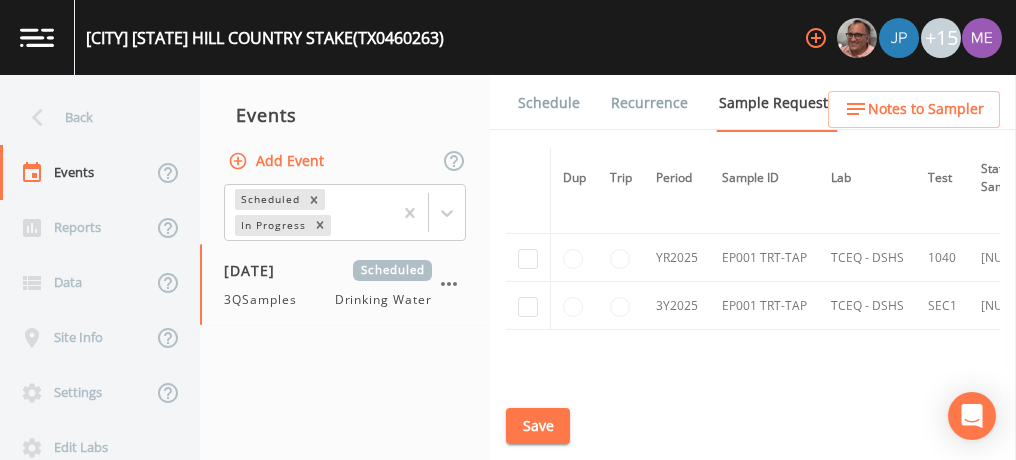 scroll, scrollTop: 91, scrollLeft: 0, axis: vertical 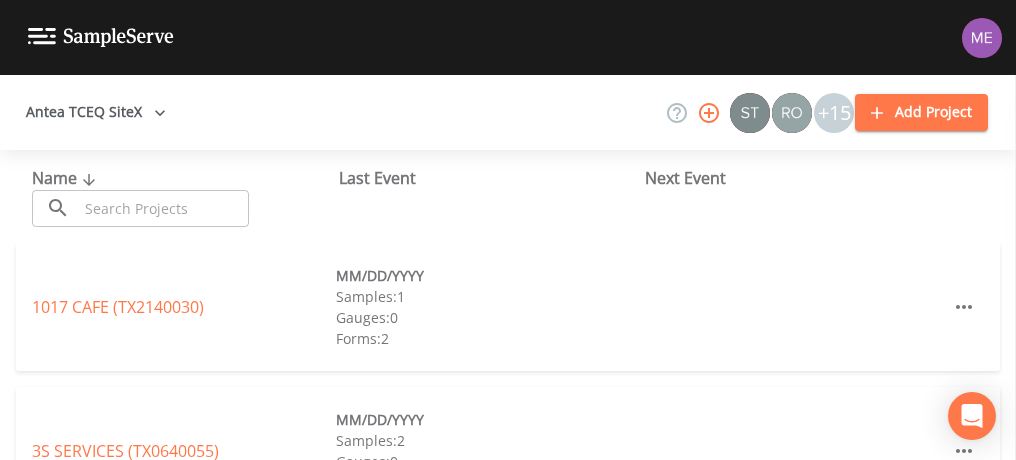click at bounding box center (163, 208) 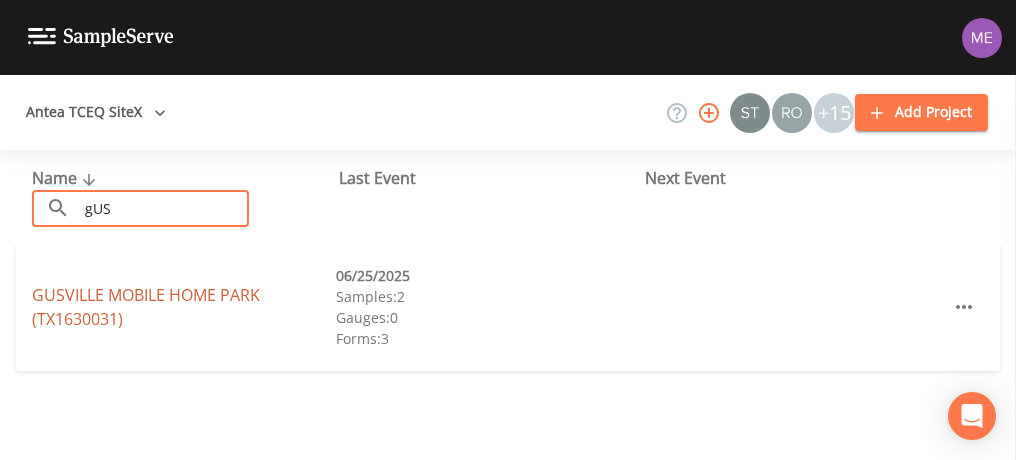 type on "gUS" 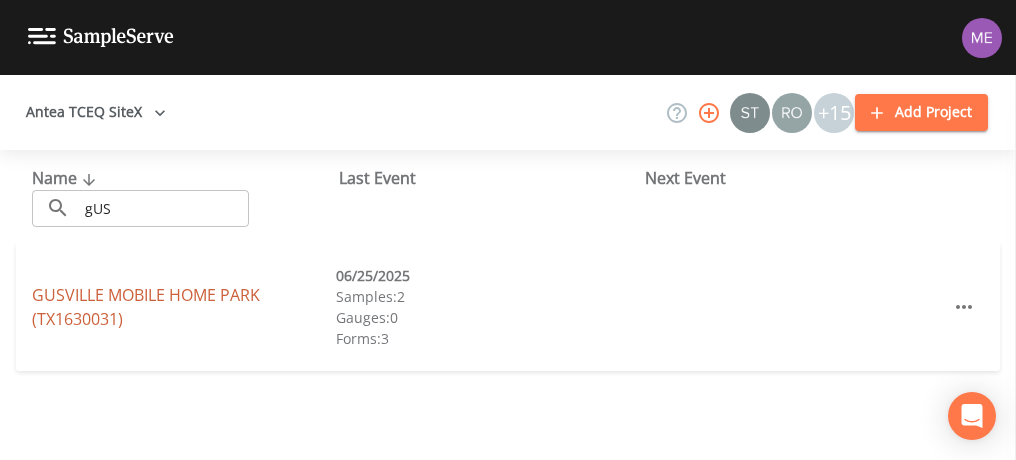 click on "GUSVILLE MOBILE HOME PARK   (TX1630031)" at bounding box center (146, 307) 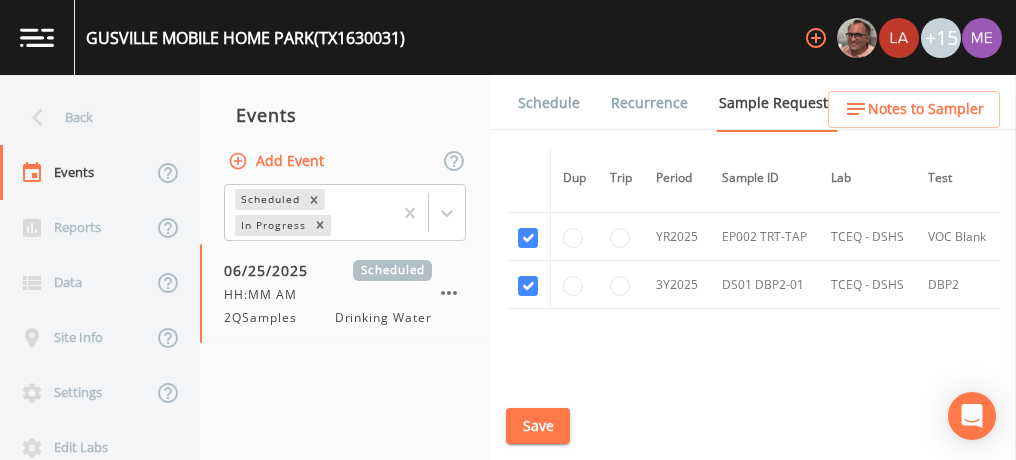 scroll, scrollTop: 445, scrollLeft: 0, axis: vertical 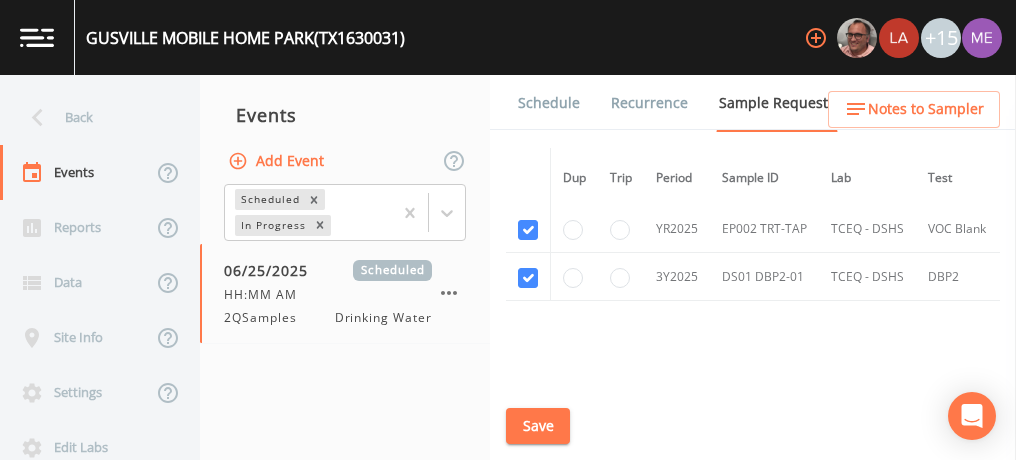 click on "Schedule" at bounding box center [549, 103] 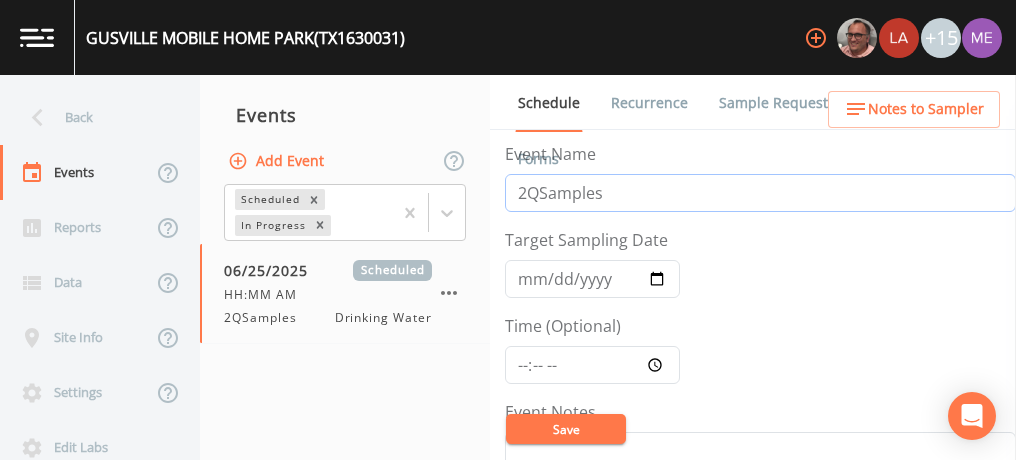 click on "2QSamples" at bounding box center [760, 193] 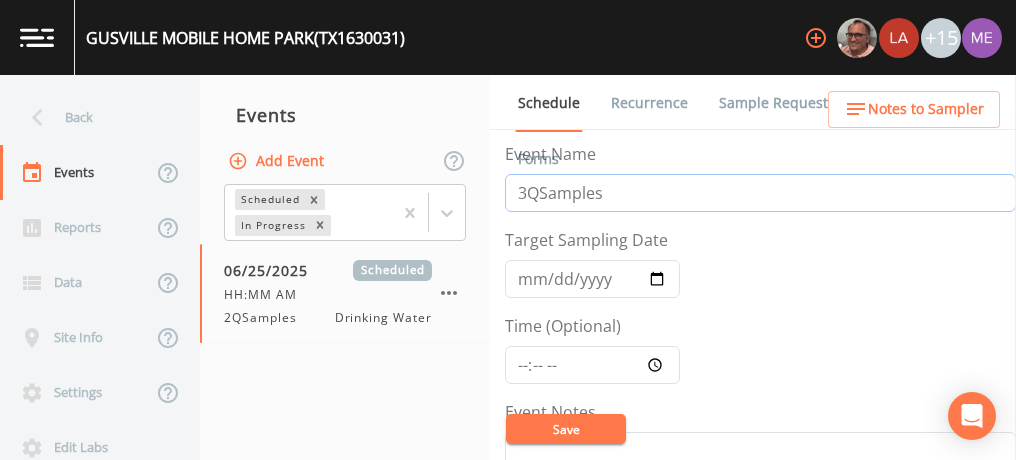 type on "3QSamples" 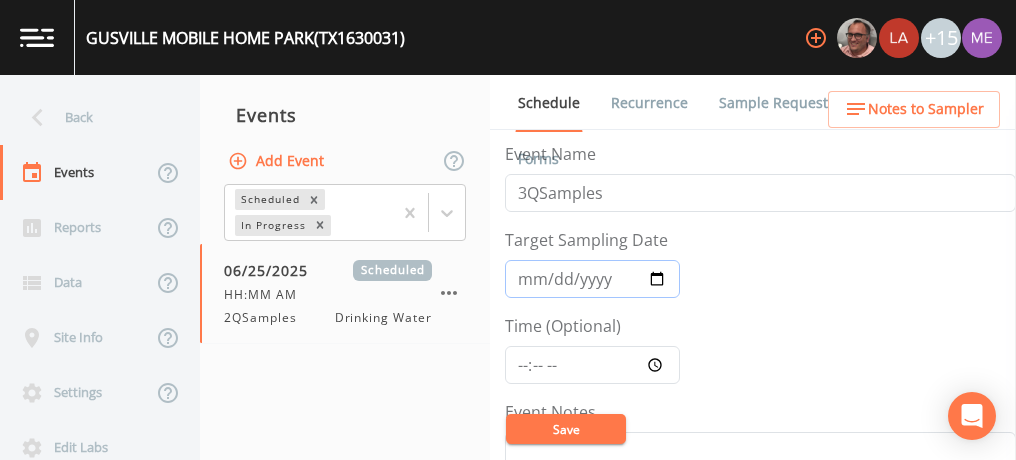 click on "YYYY-MM-DD" at bounding box center [592, 279] 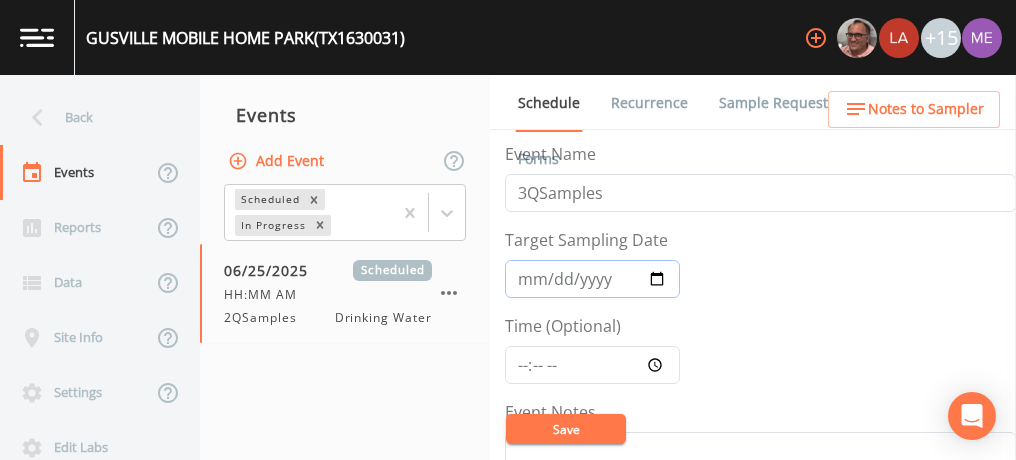 type on "YYYY-MM-DD" 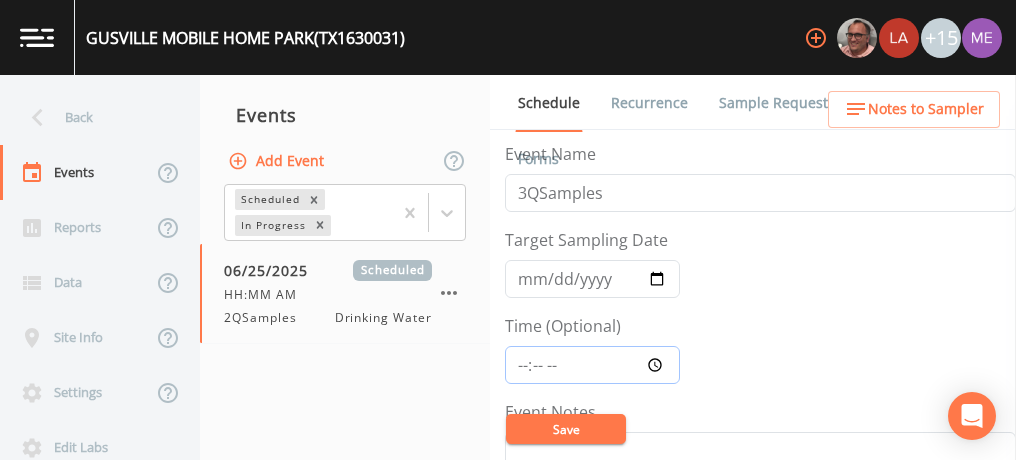 click on "HH:MM:SS" at bounding box center [592, 365] 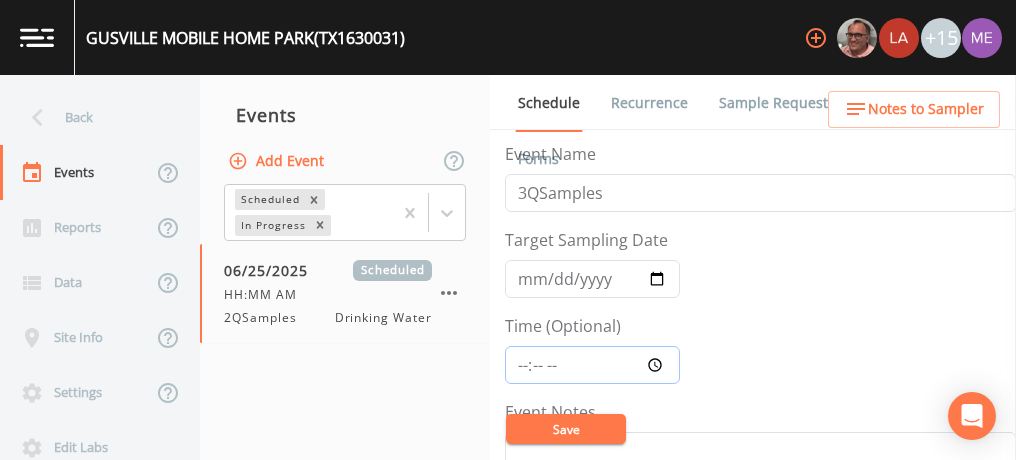 type on "HH:MM" 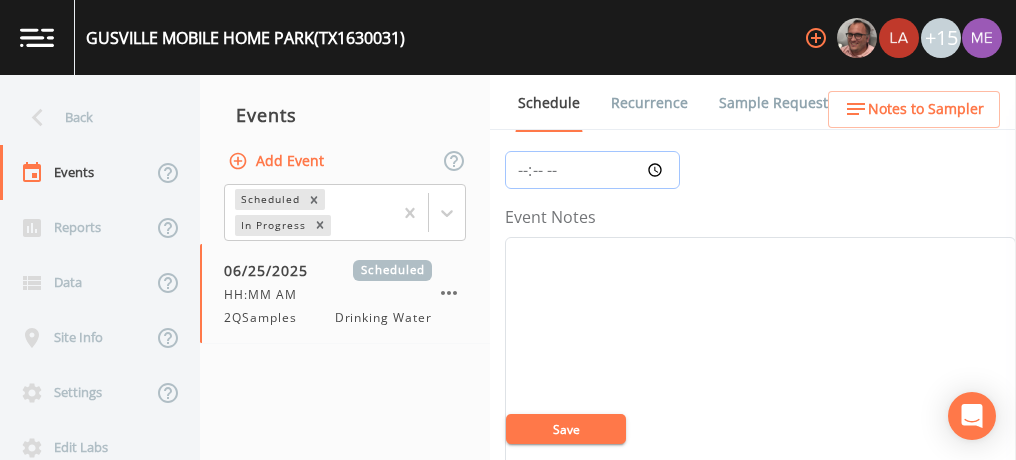 scroll, scrollTop: 196, scrollLeft: 0, axis: vertical 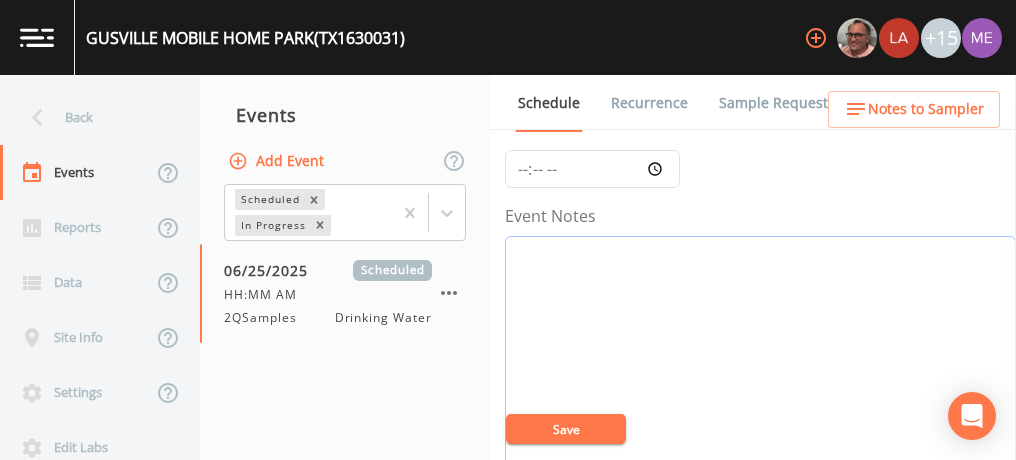 click on "Event Notes" at bounding box center [760, 363] 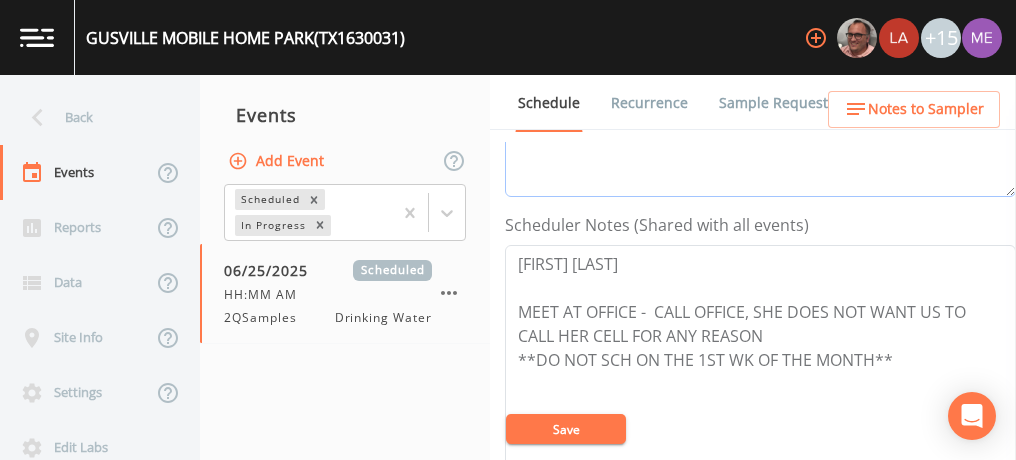 scroll, scrollTop: 522, scrollLeft: 0, axis: vertical 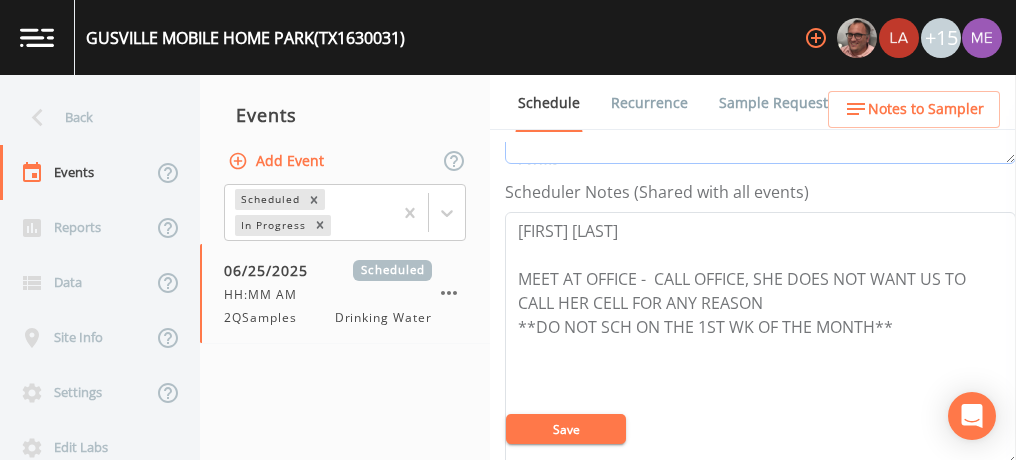 type on "CONFIRMED WITH [FIRST] [NUMBER]" 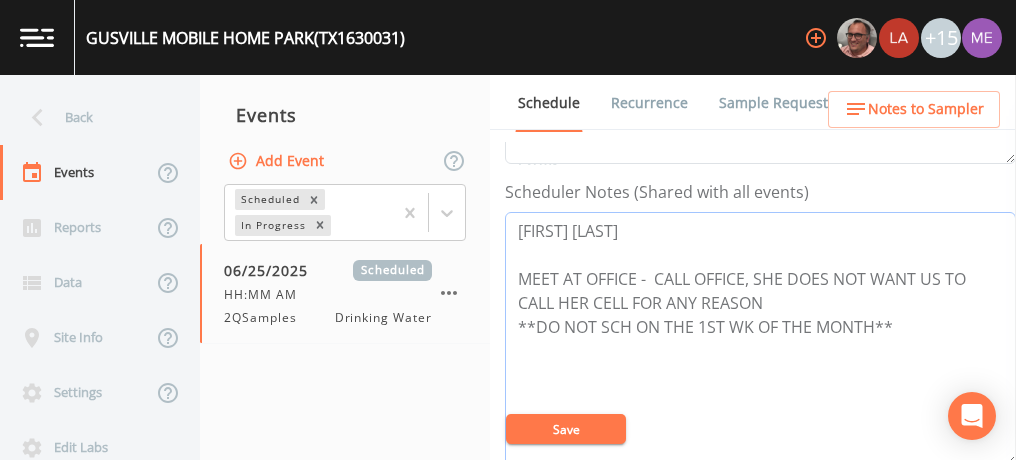 click on "[FIRST] [LAST]
MEET AT OFFICE -  CALL OFFICE, SHE DOES NOT WANT US TO CALL HER CELL FOR ANY REASON
**DO NOT SCH ON THE 1ST WK OF THE MONTH**" at bounding box center [760, 339] 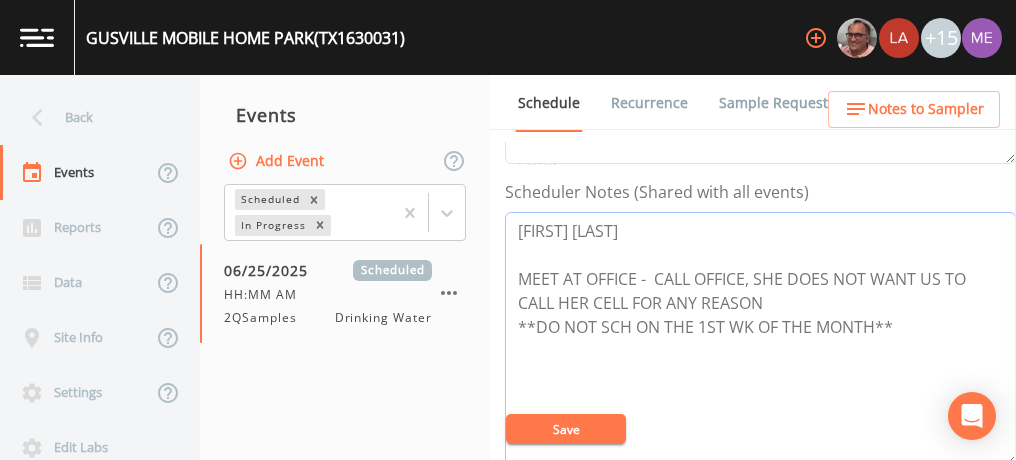 paste on "[FIRST] [LAST] (C) [PHONE]" 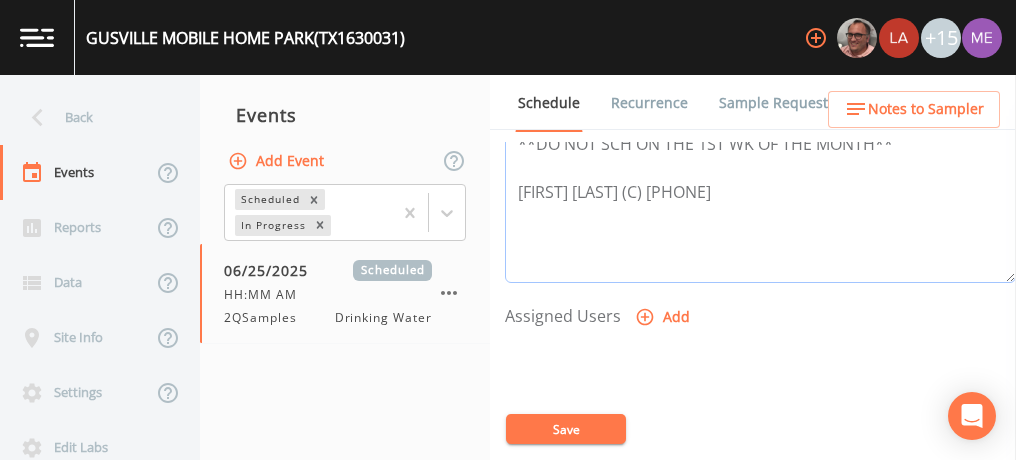 scroll, scrollTop: 706, scrollLeft: 0, axis: vertical 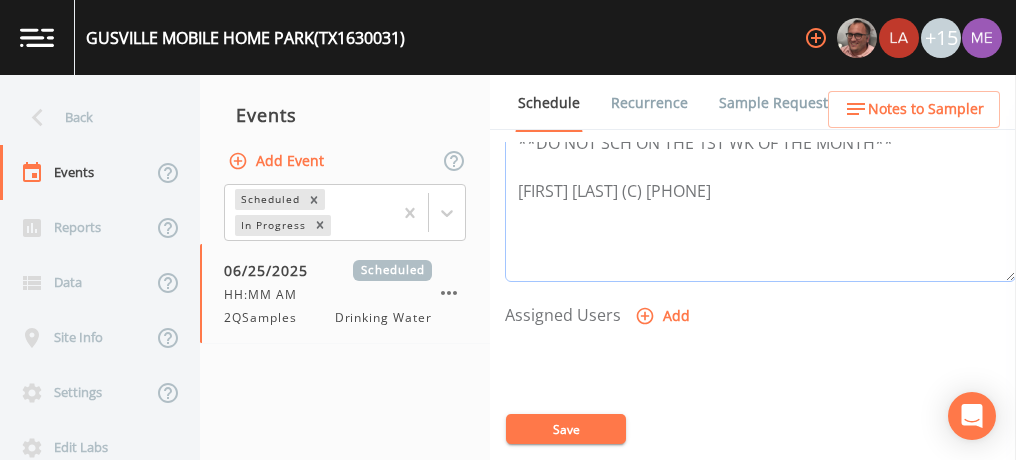 type on "[FIRST] [LAST]
MEET AT OFFICE -  CALL OFFICE, SHE DOES NOT WANT US TO CALL HER CELL FOR ANY REASON
**DO NOT SCH ON THE 1ST WK OF THE MONTH**
[FIRST] [LAST] (C) [PHONE]" 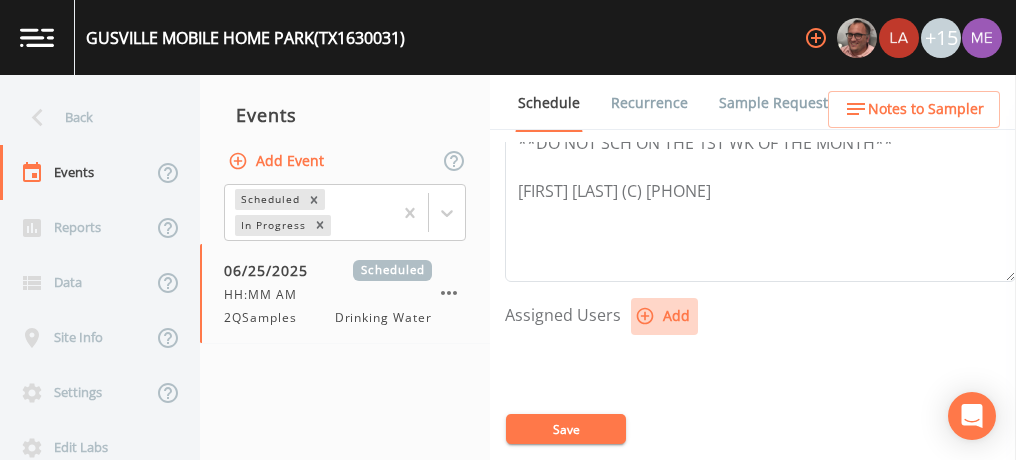 click 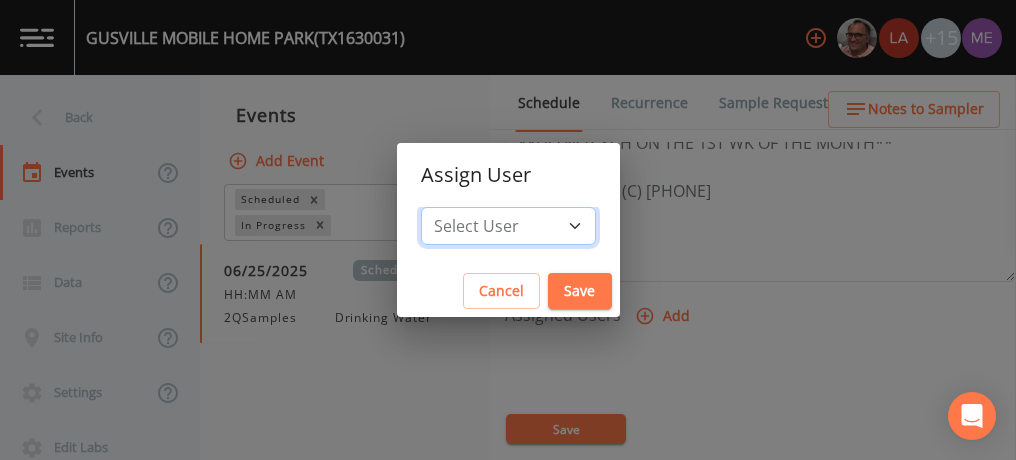 click on "Select User Mike  Franklin Lauren  Saenz Joshua gere  Paul Russell   Schindler  David  Weber Zachary  Evans Stafford  Johnson Sloan  Rigamonti chrisb@sitexsolutions.com Annie  Huebner Miriaha  Caddie Brandon  Fox Stan  Porter Melissa  Coleman Rodolfo  Ramirez Charles  Medina Mikeh@sitexsolutions.com" at bounding box center (508, 226) 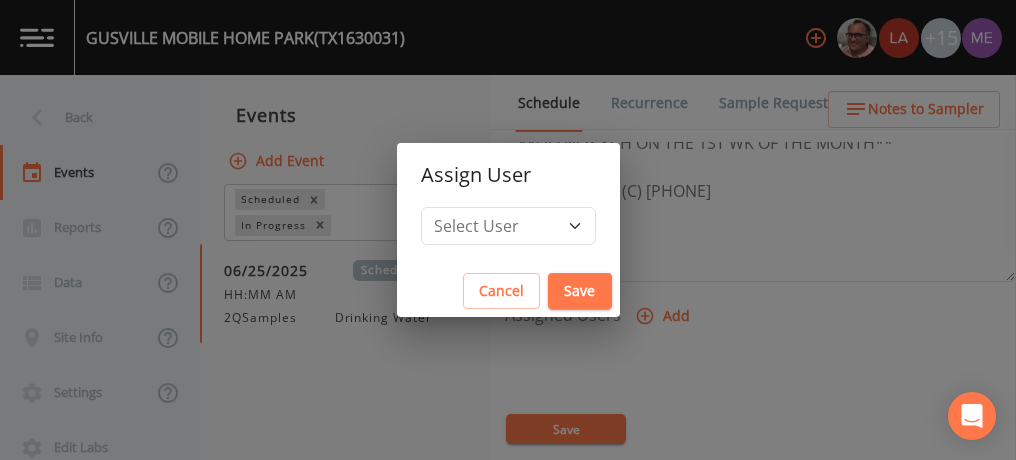 click on "[WORD]" at bounding box center (580, 291) 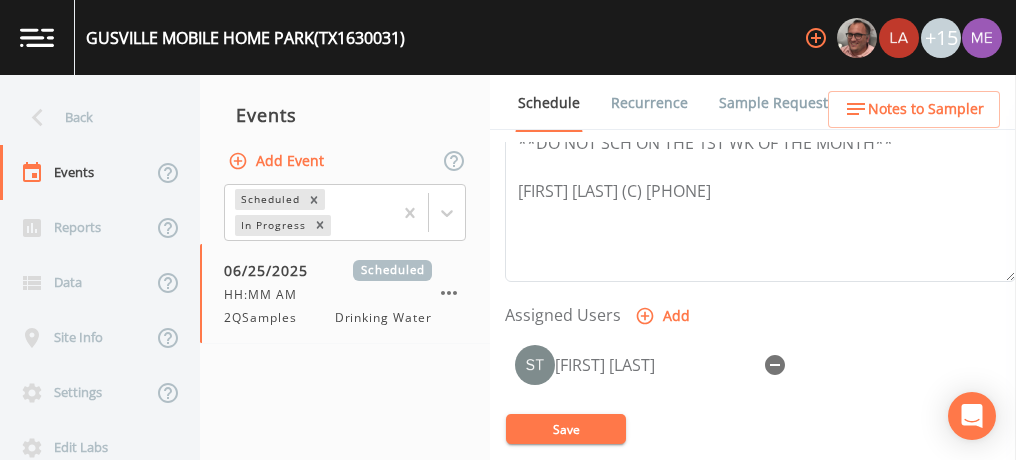 click on "[WORD]" at bounding box center (566, 429) 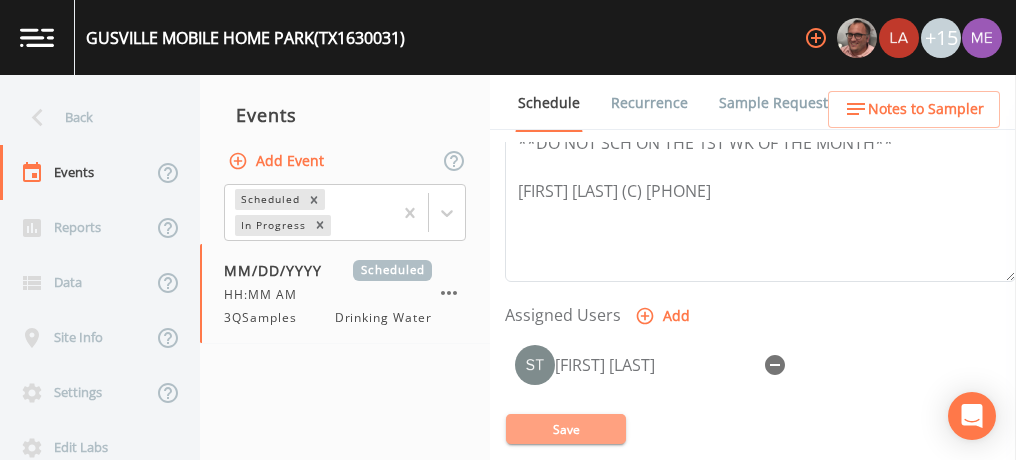 click on "[WORD]" at bounding box center (566, 429) 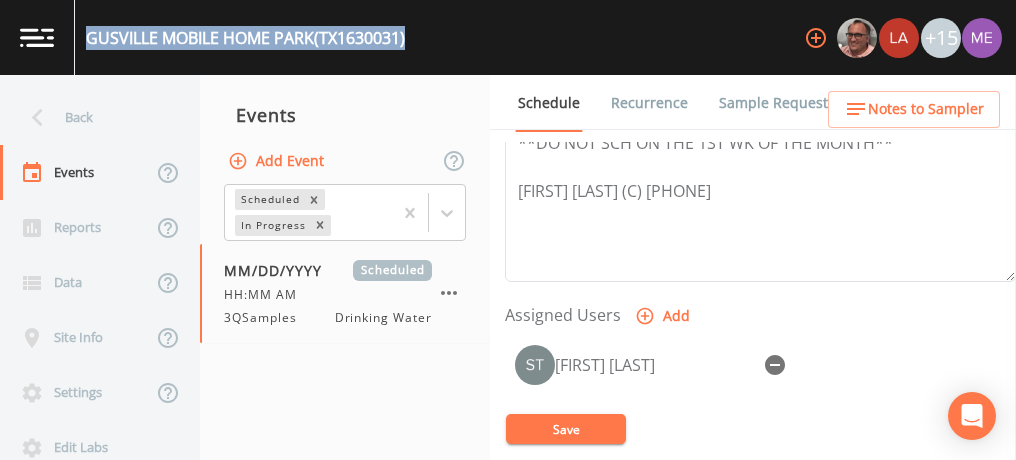 drag, startPoint x: 86, startPoint y: 36, endPoint x: 414, endPoint y: 34, distance: 328.0061 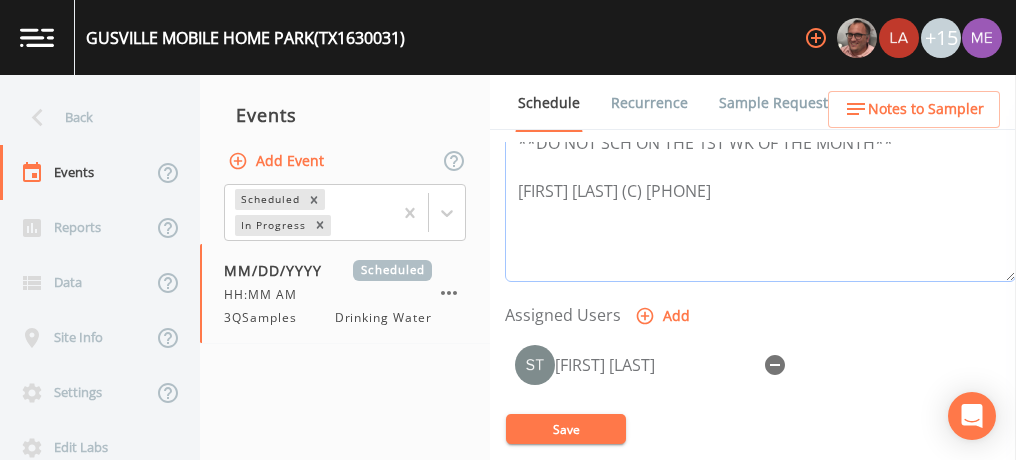 drag, startPoint x: 514, startPoint y: 191, endPoint x: 736, endPoint y: 204, distance: 222.38031 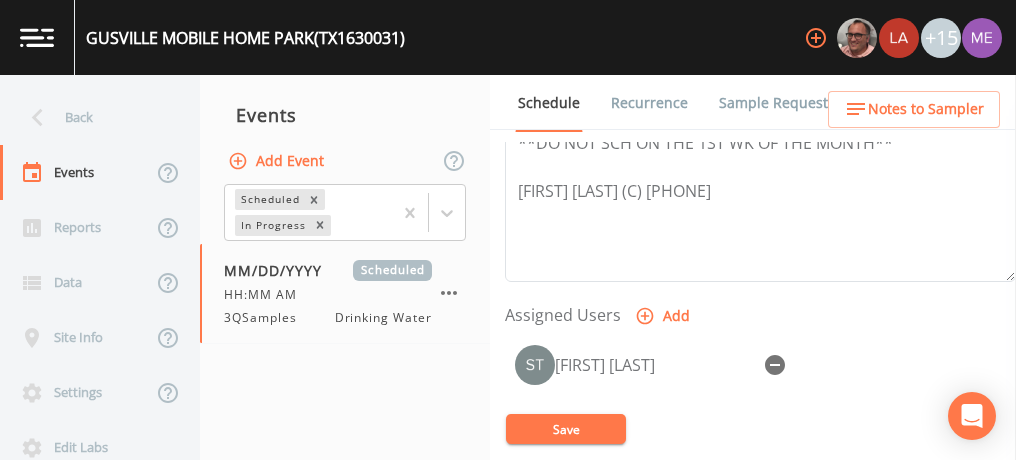 click on "[WORD]" at bounding box center (566, 429) 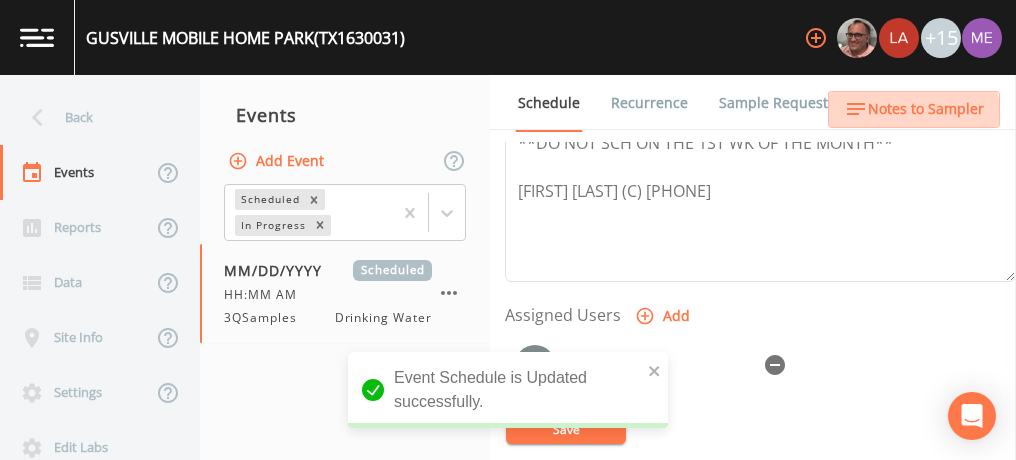 click on "Notes to Sampler" at bounding box center [926, 109] 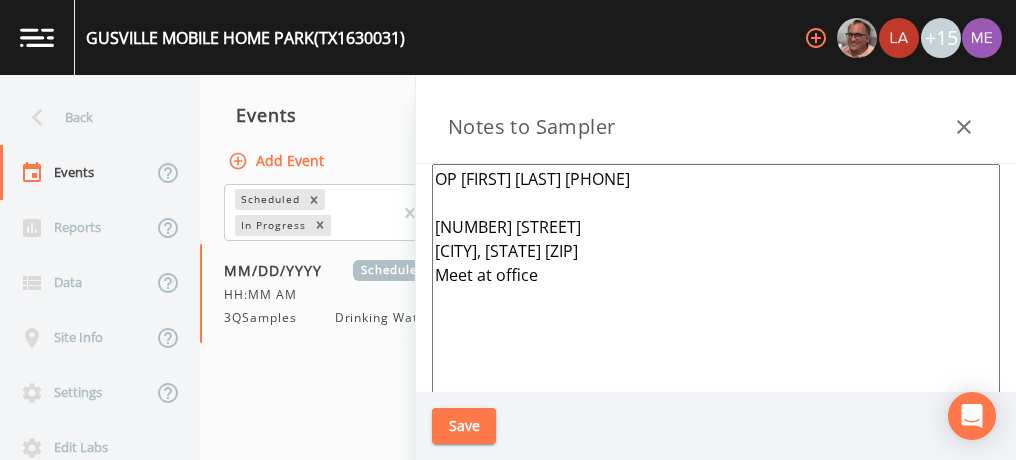 click on "OP JASON SMITH 830-688-3414
285 PR 7615
DEVINE, TX 78016-5176
Meet at office" at bounding box center [716, 407] 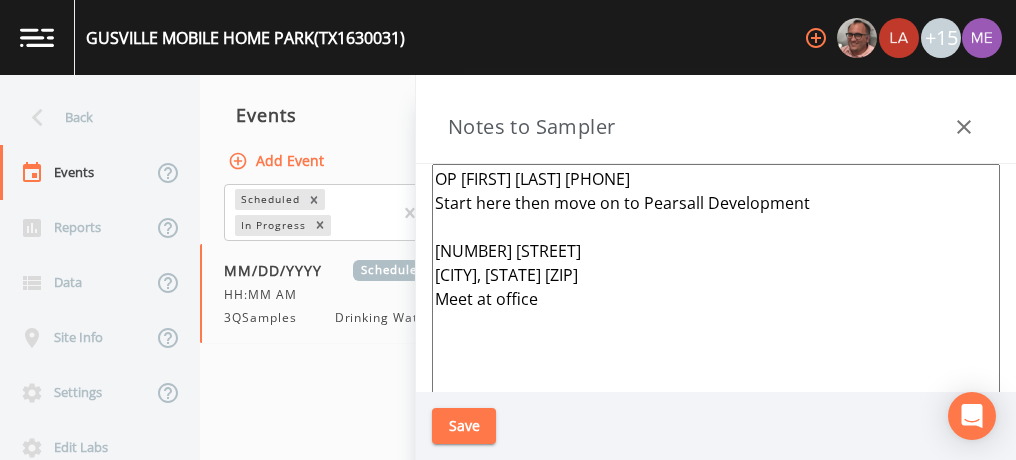 type on "OP JASON SMITH 830-688-3414
Start here then move on to Pearsall Development
285 PR 7615
DEVINE, TX 78016-5176
Meet at office" 